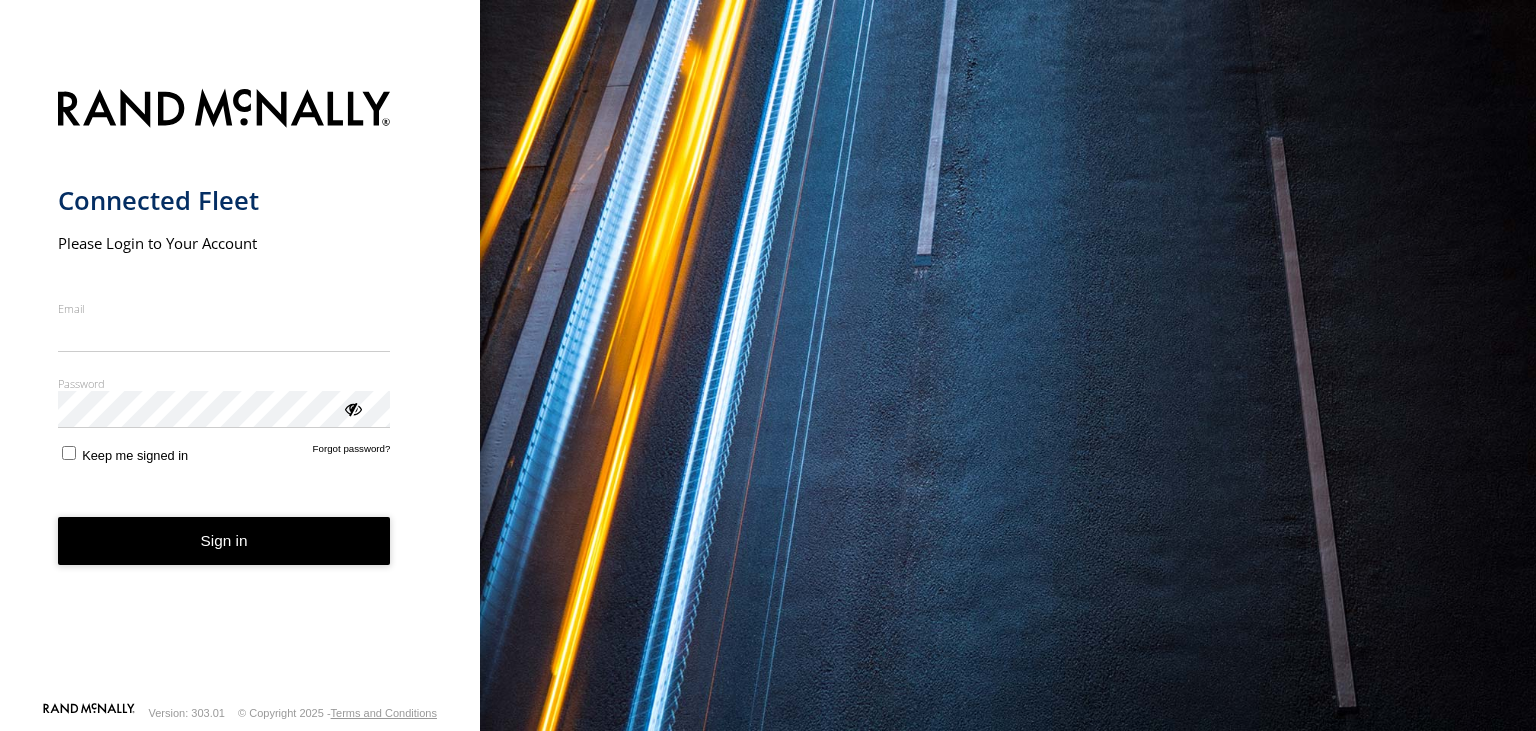 scroll, scrollTop: 0, scrollLeft: 0, axis: both 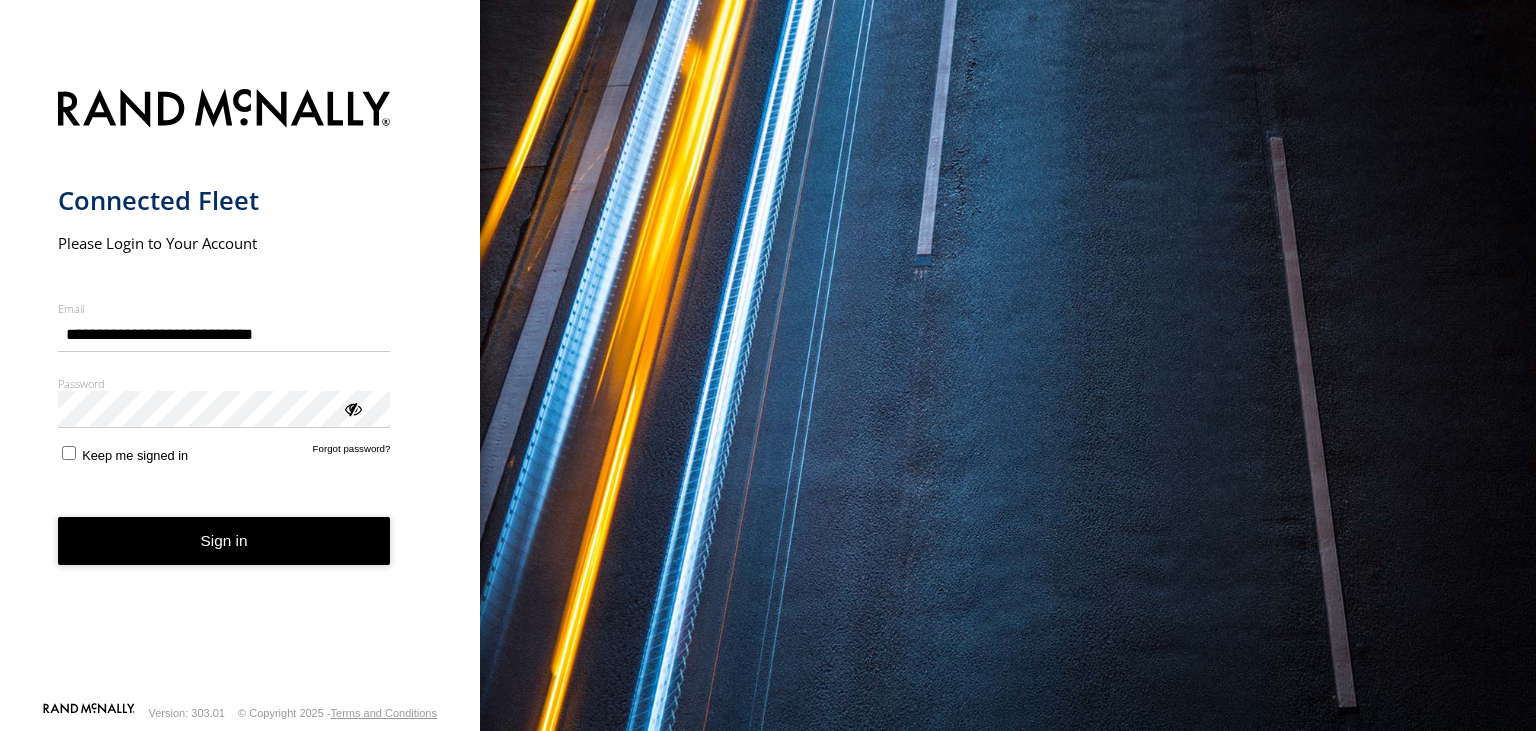 type on "**********" 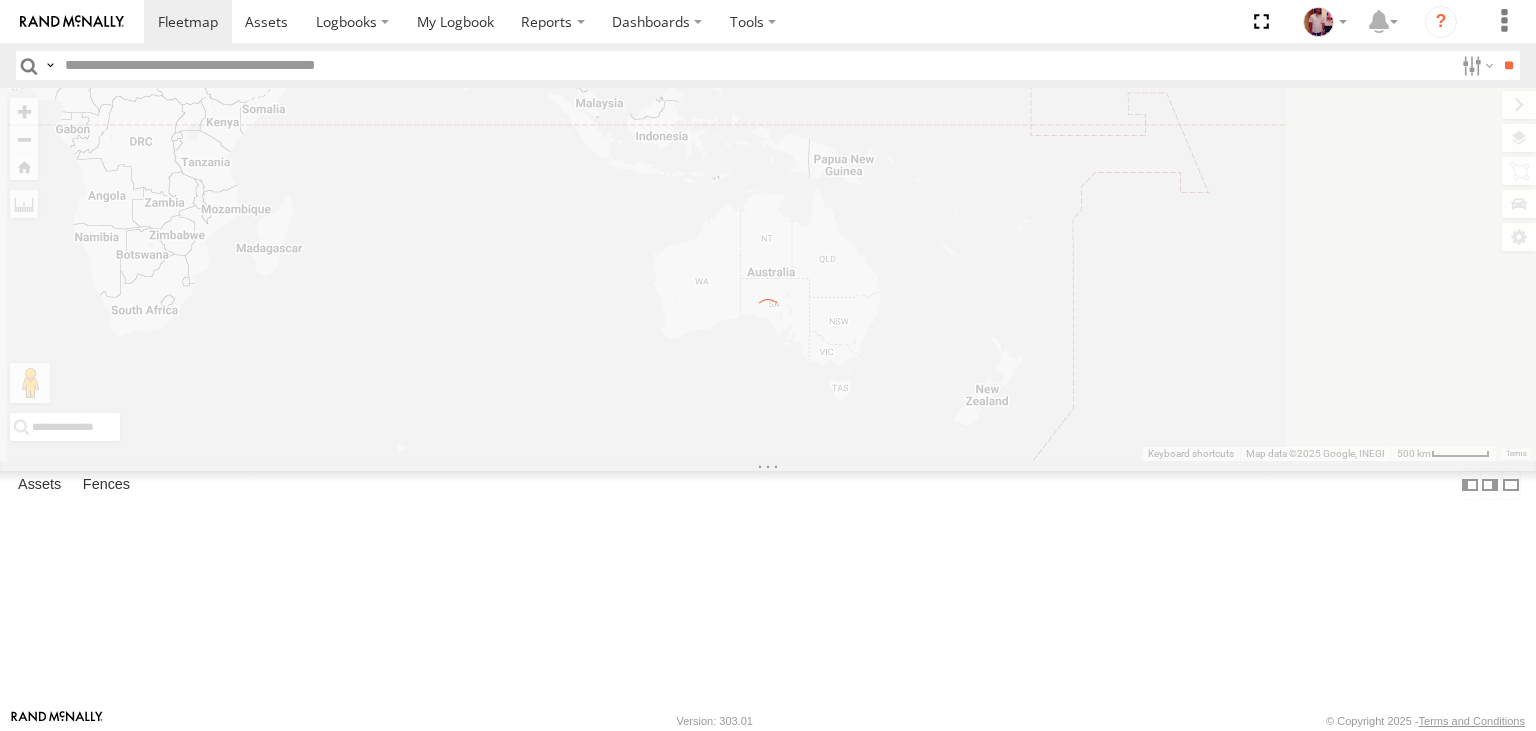 scroll, scrollTop: 0, scrollLeft: 0, axis: both 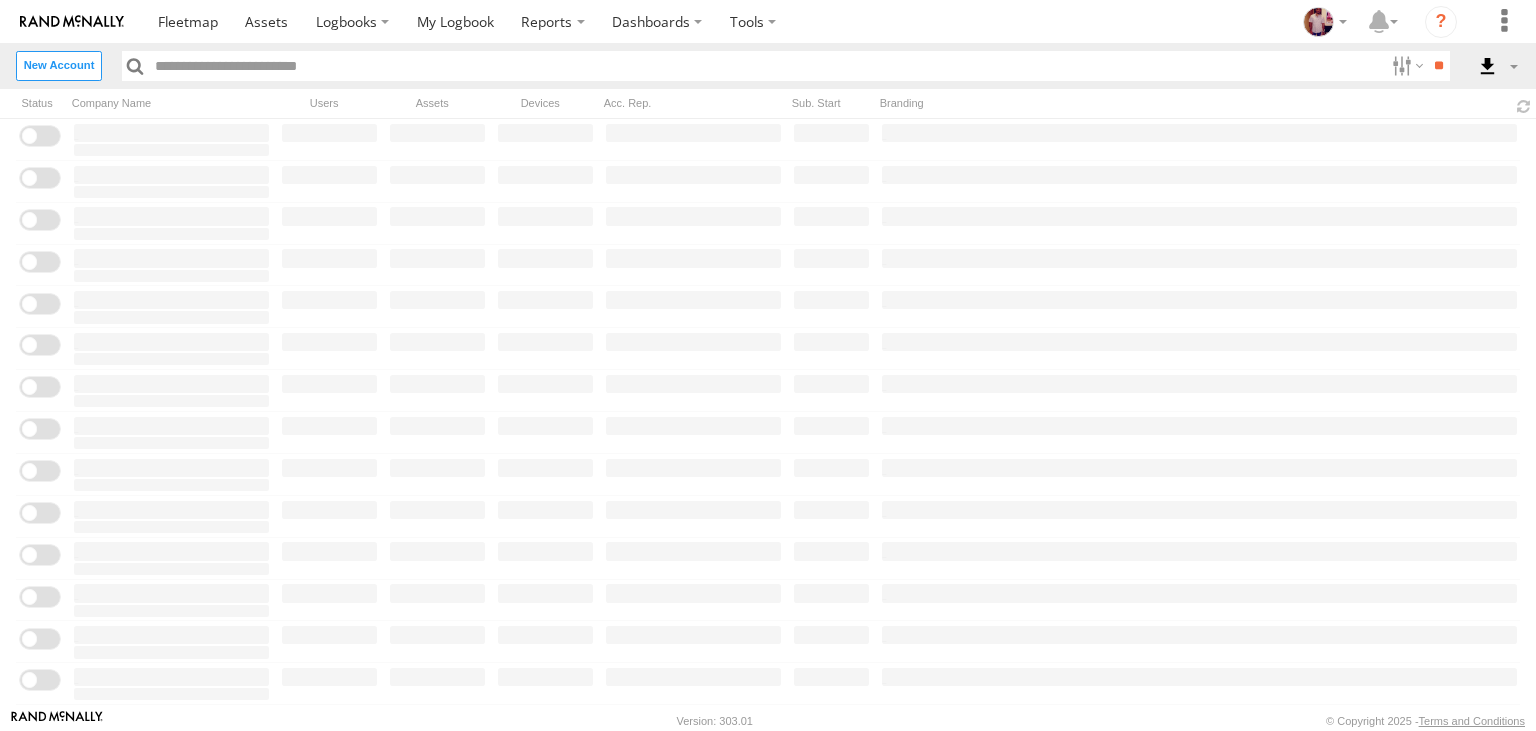 click on "Close" at bounding box center (0, 0) 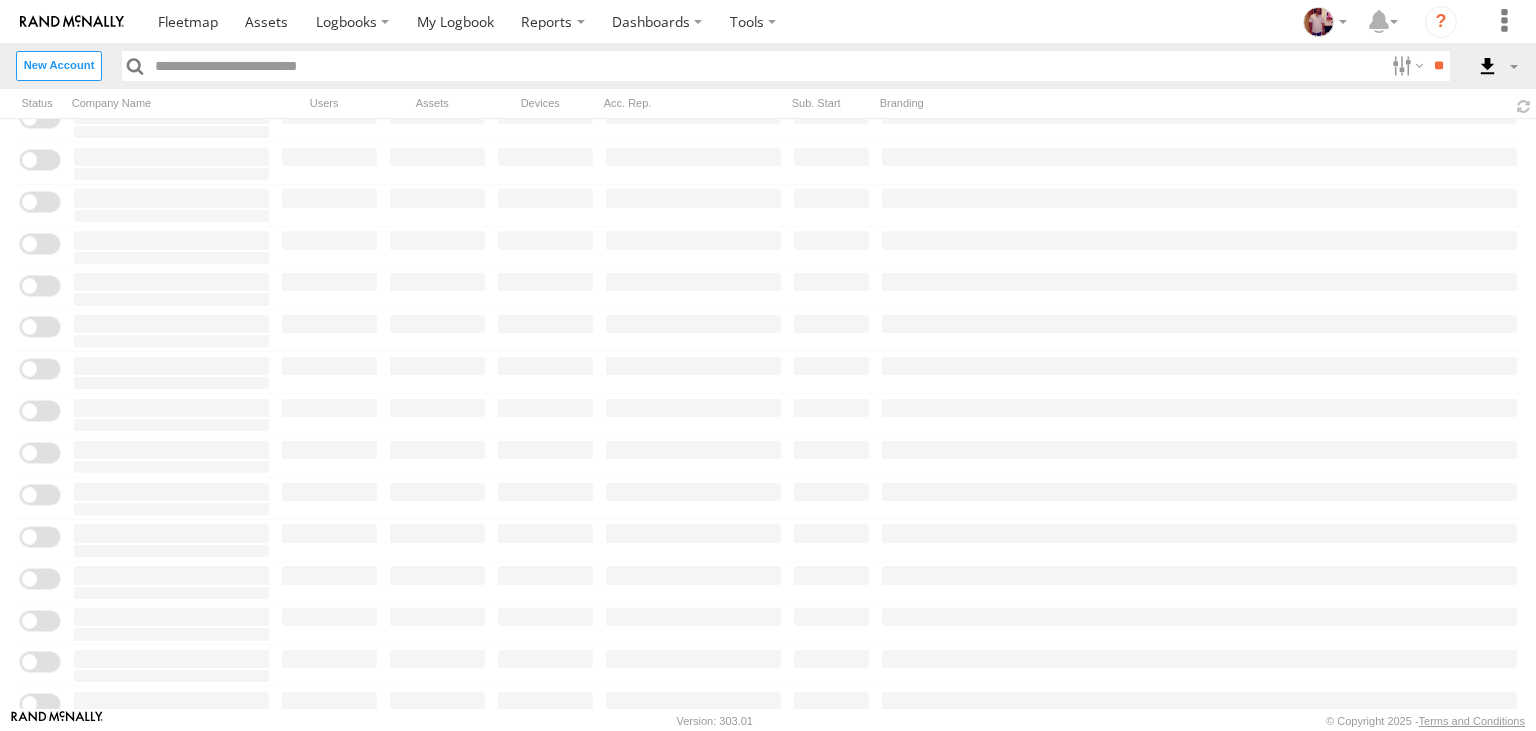 scroll, scrollTop: 0, scrollLeft: 0, axis: both 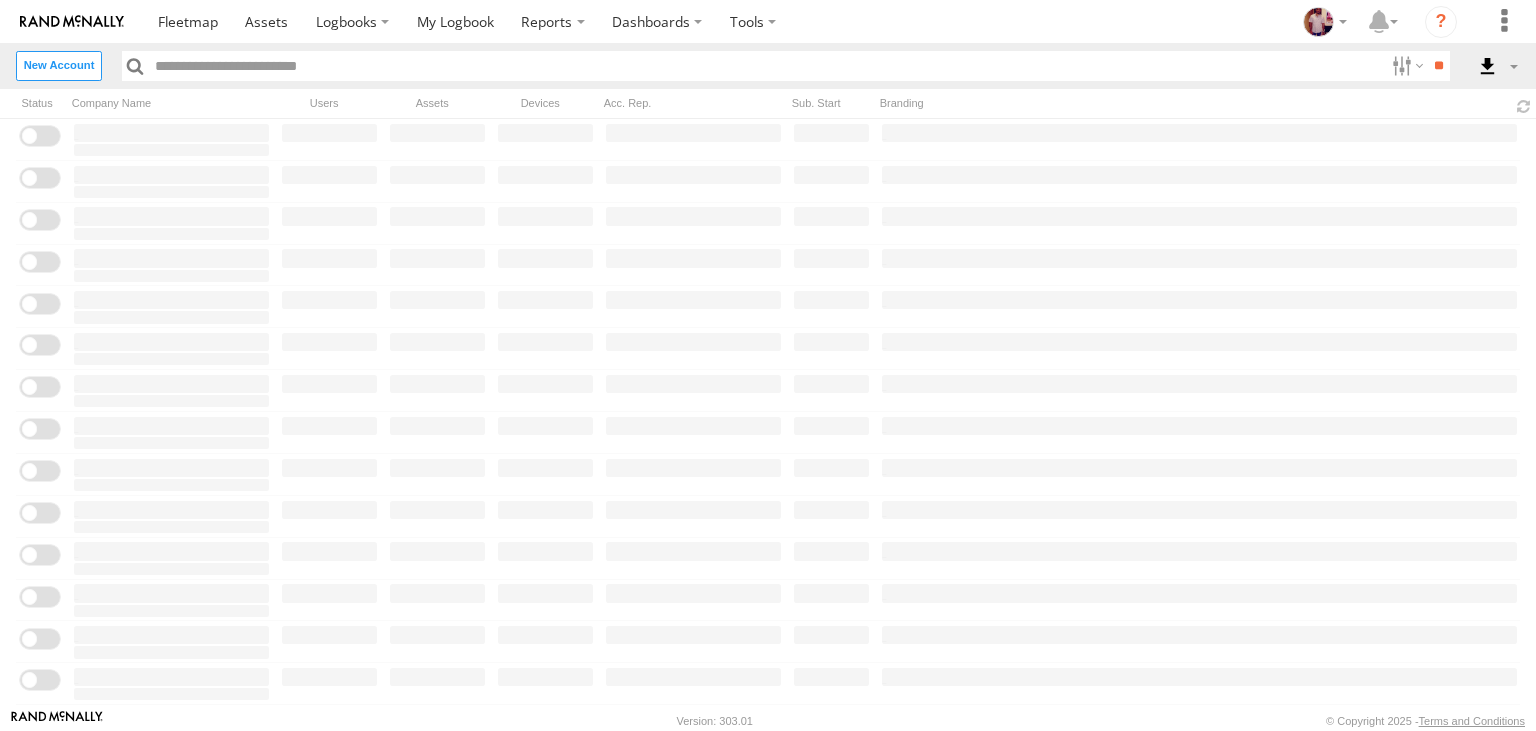 click at bounding box center (766, 65) 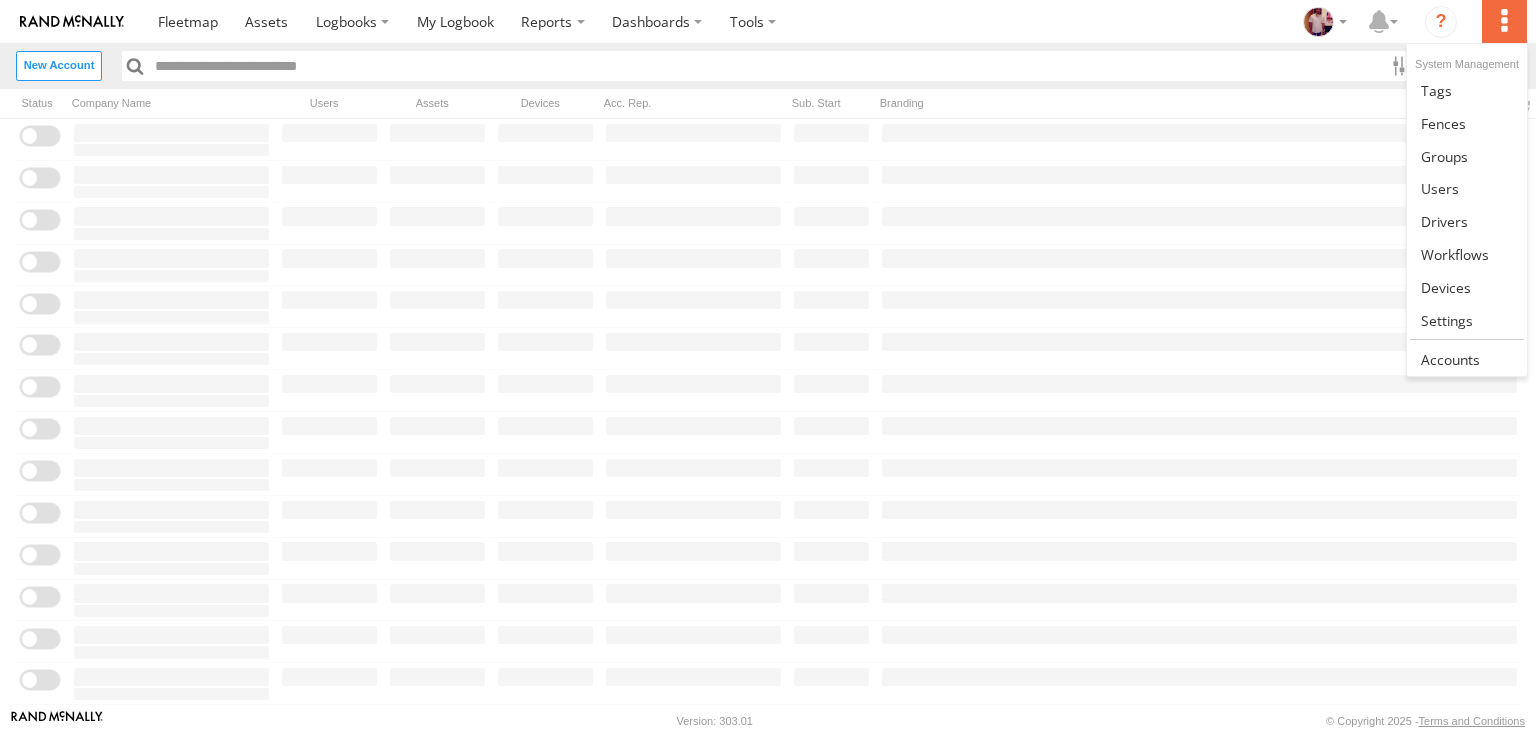 click at bounding box center (1504, 21) 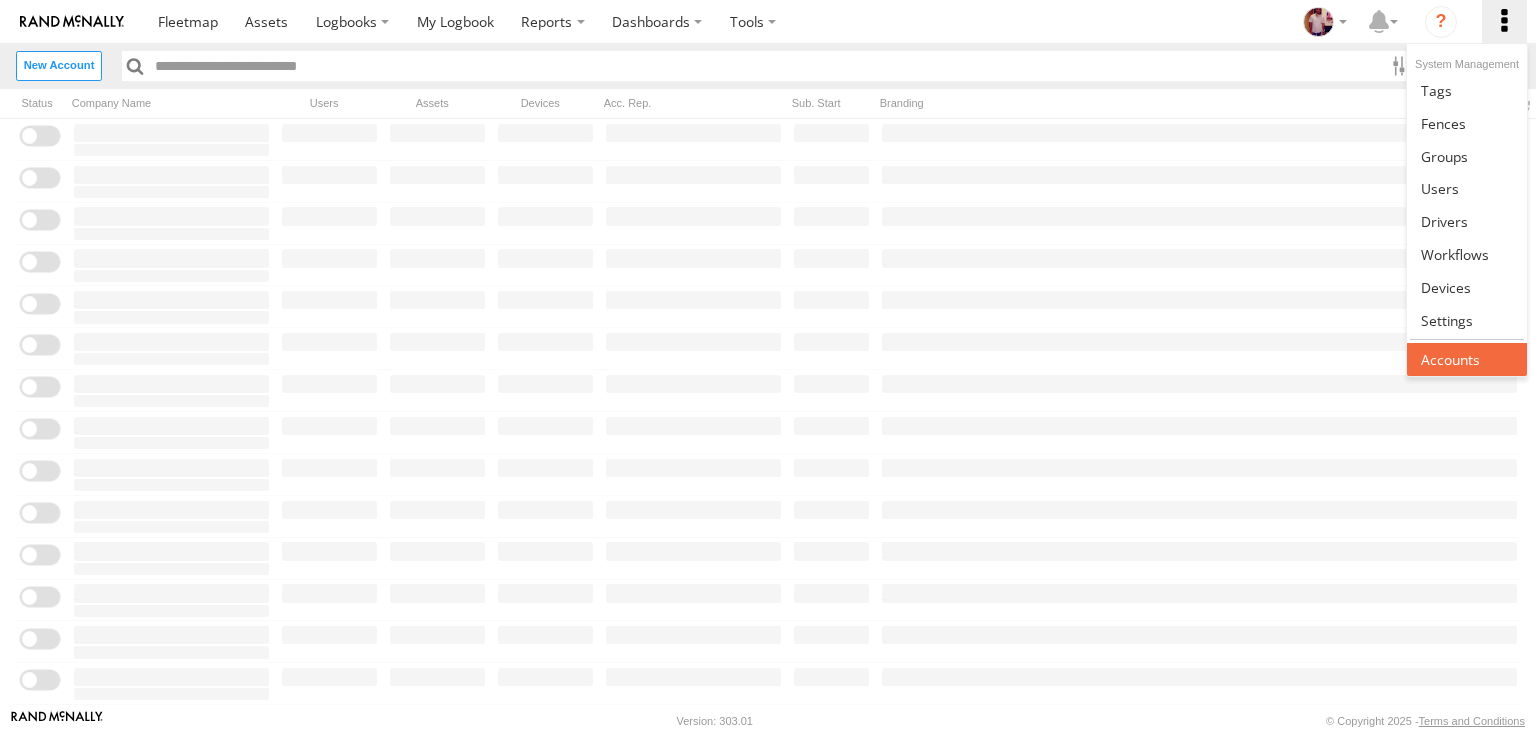 click at bounding box center (1450, 359) 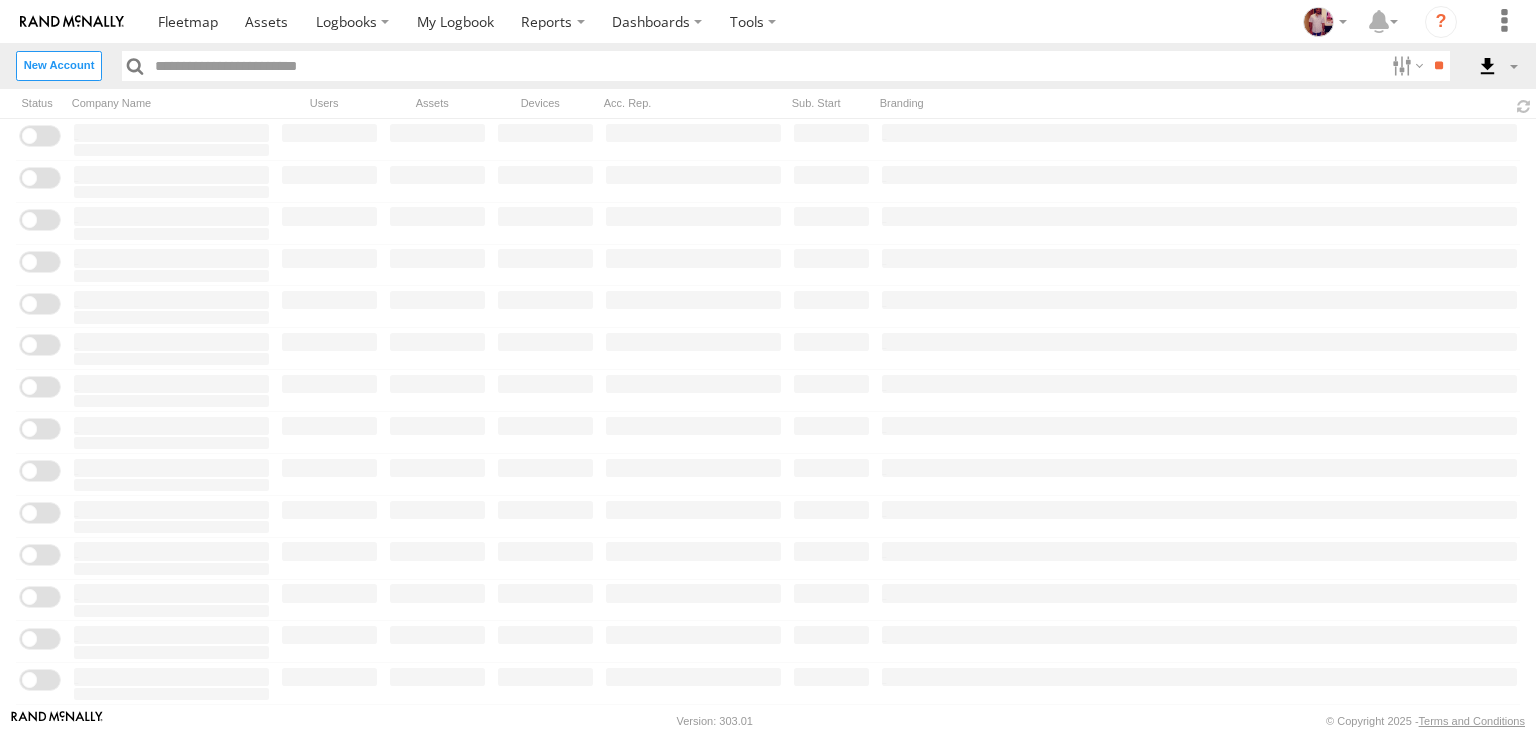 scroll, scrollTop: 0, scrollLeft: 0, axis: both 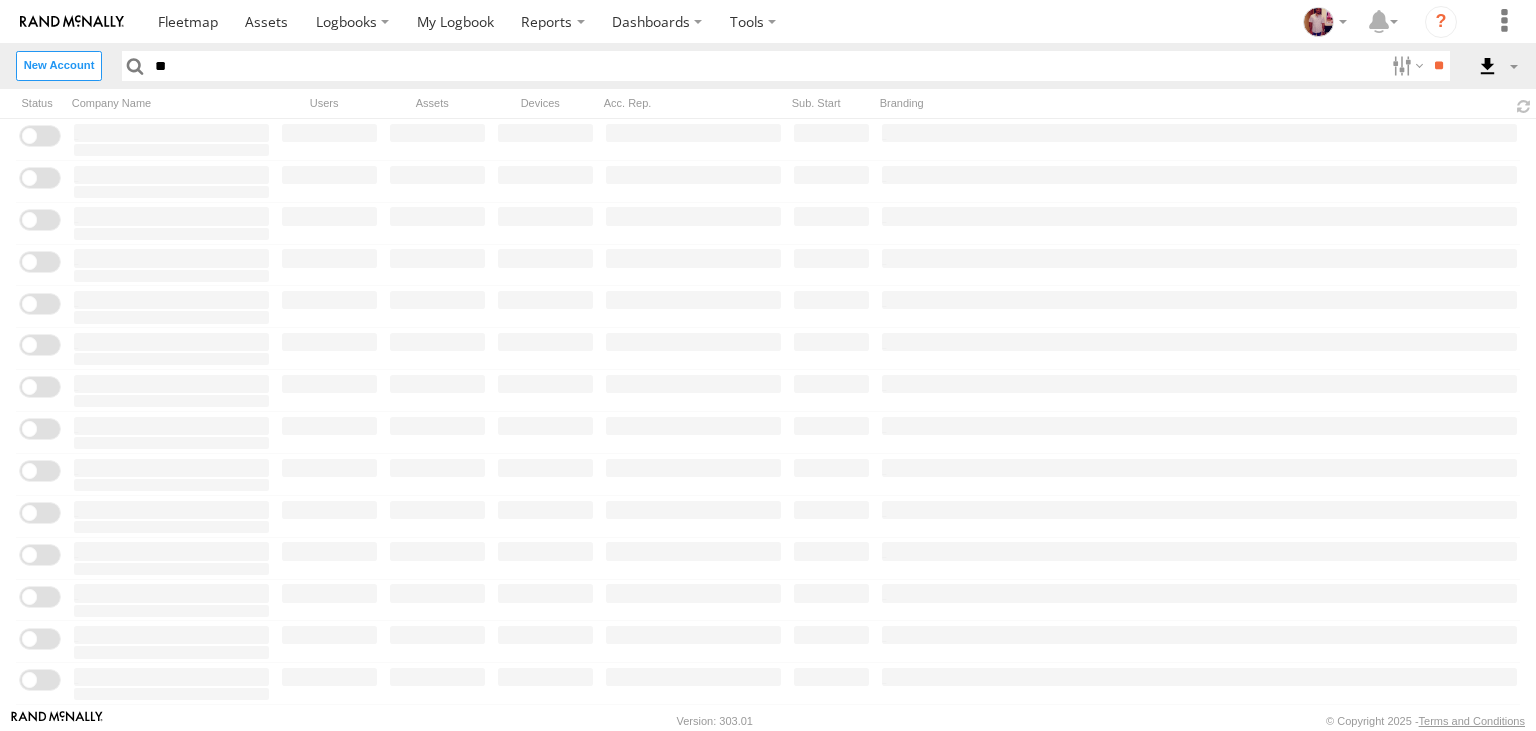 type on "*" 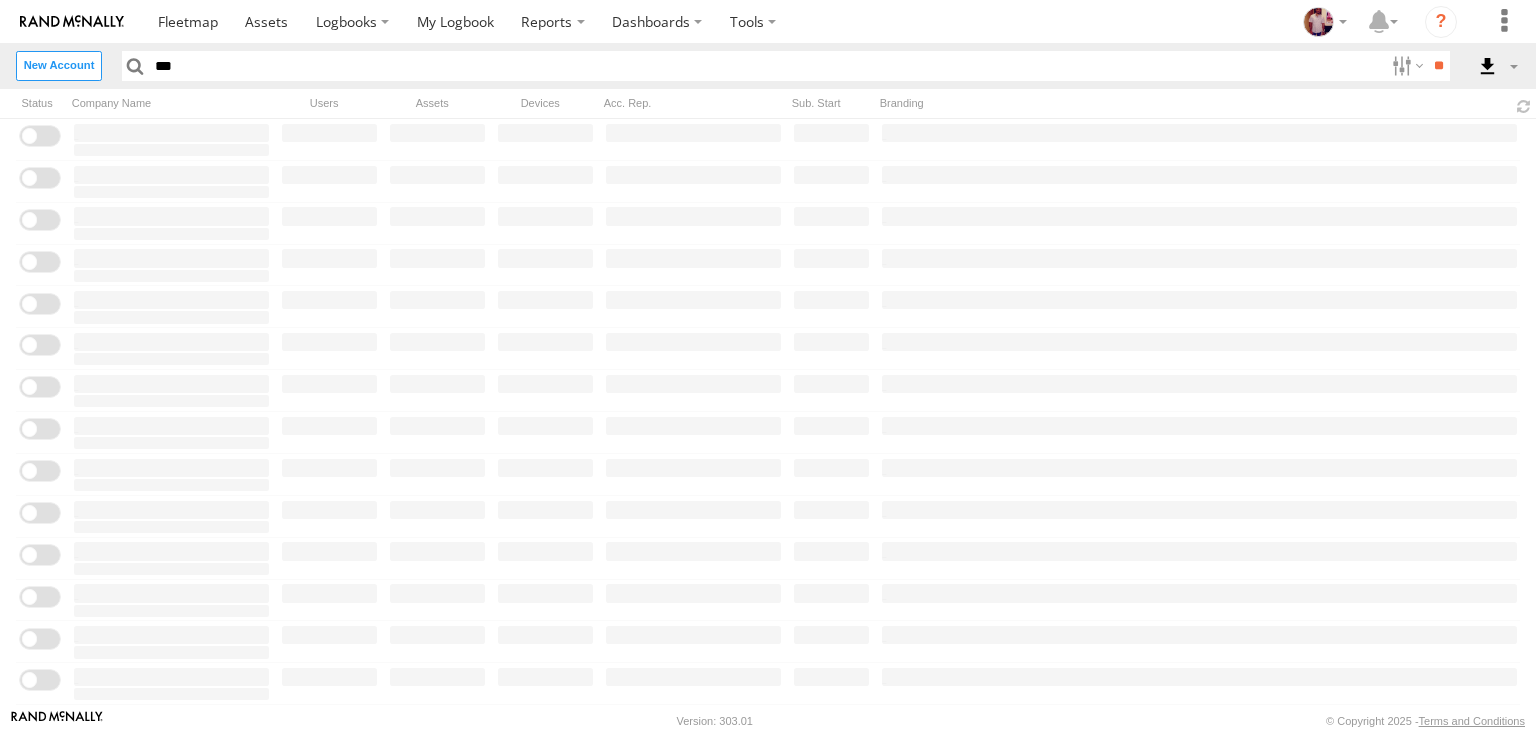 type on "***" 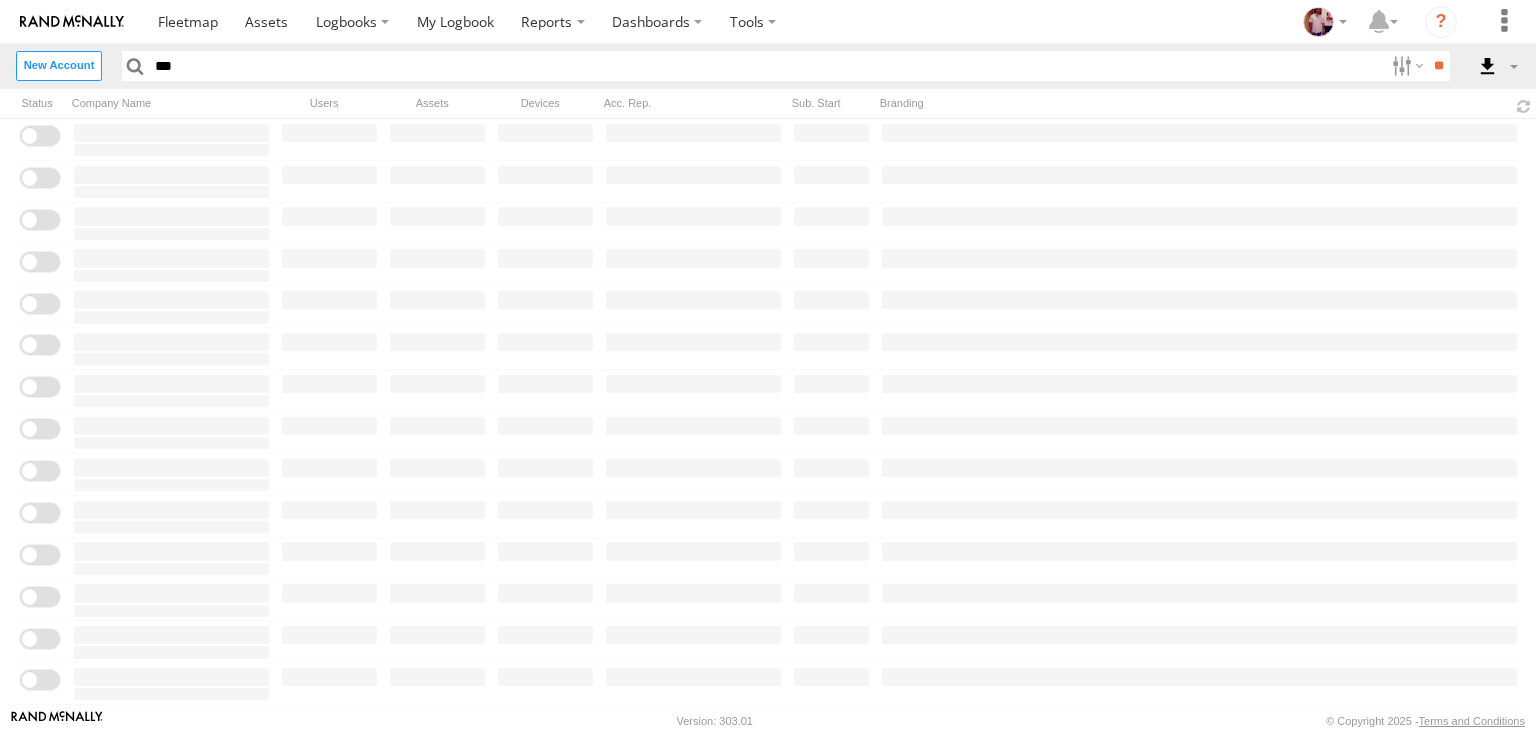 click on "**" at bounding box center [1438, 65] 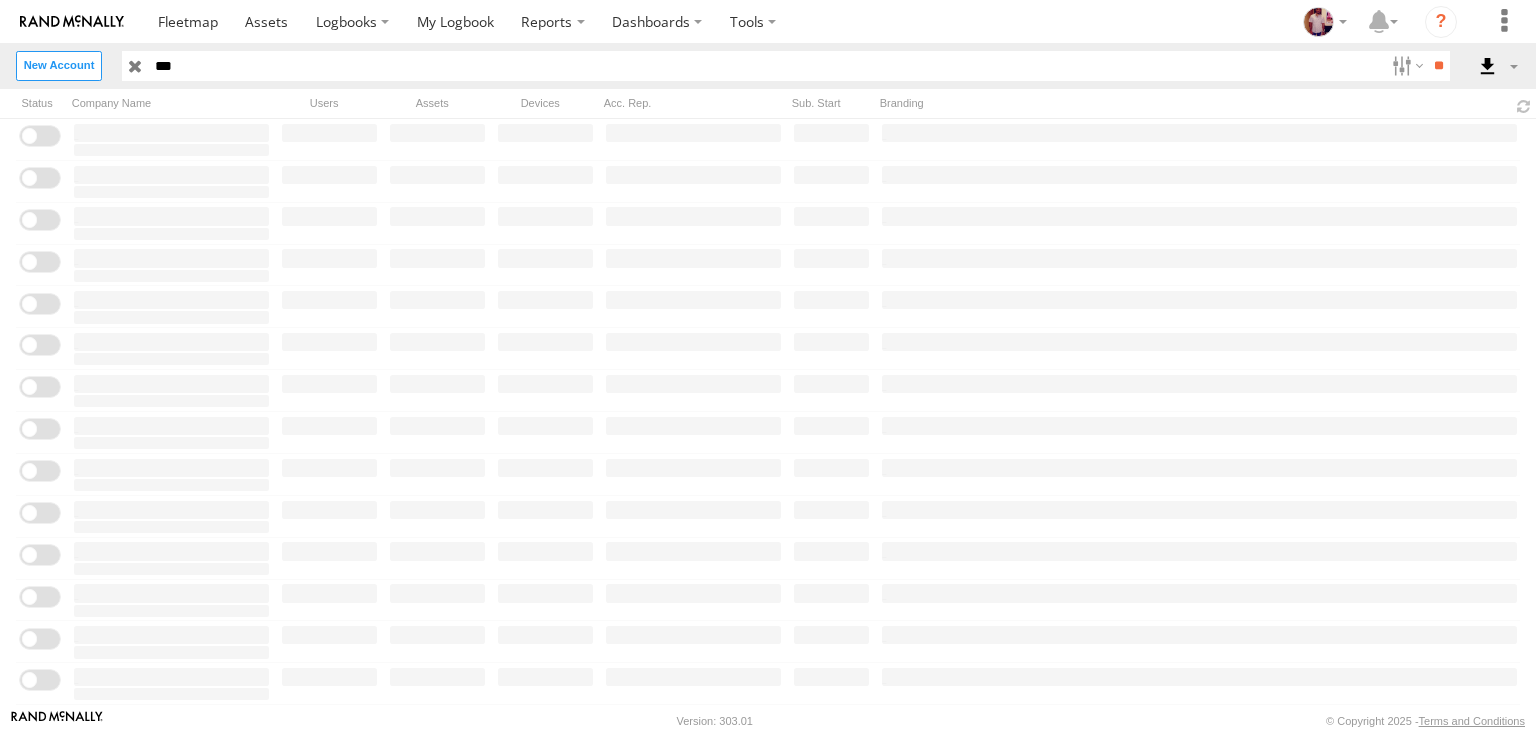 click on "Close" at bounding box center [0, 0] 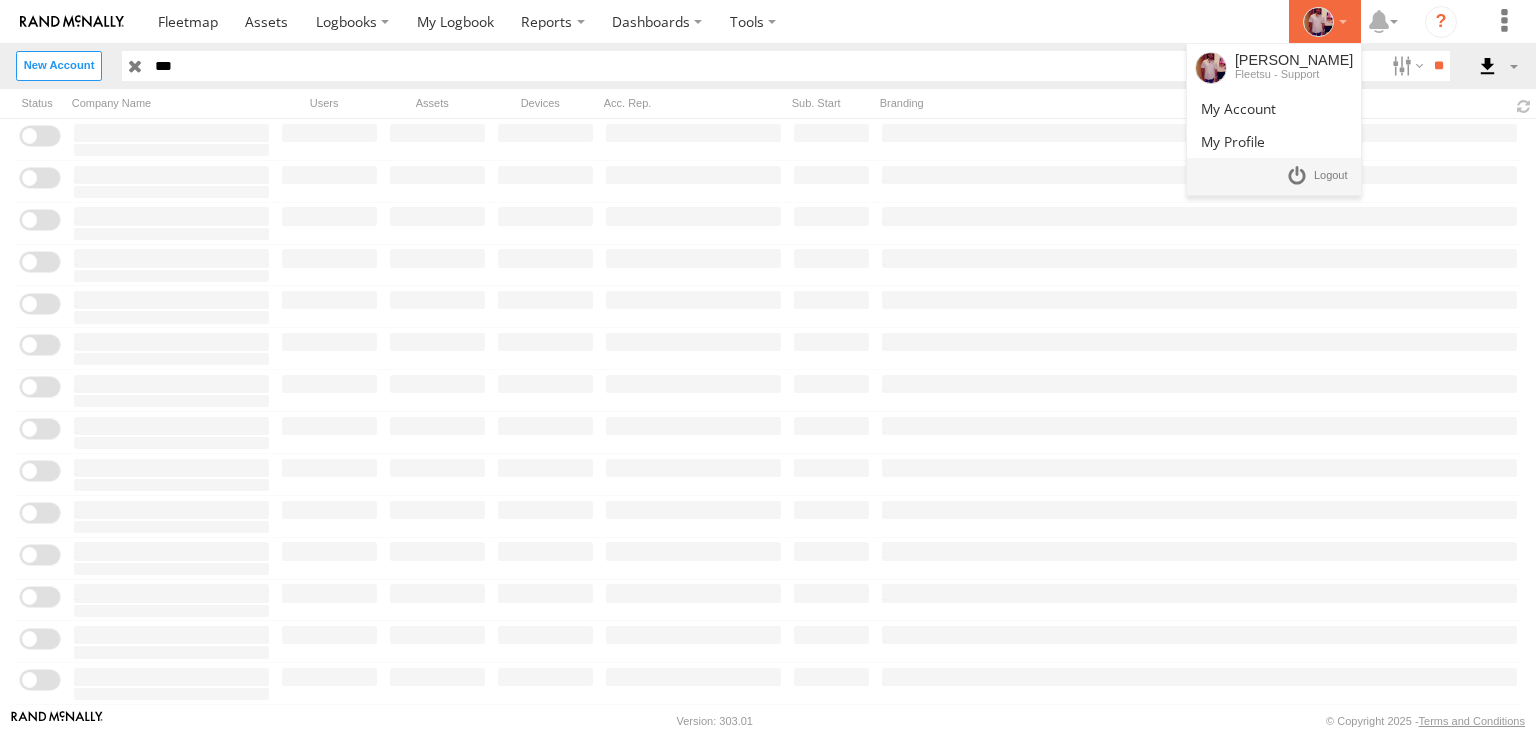 click at bounding box center (1318, 22) 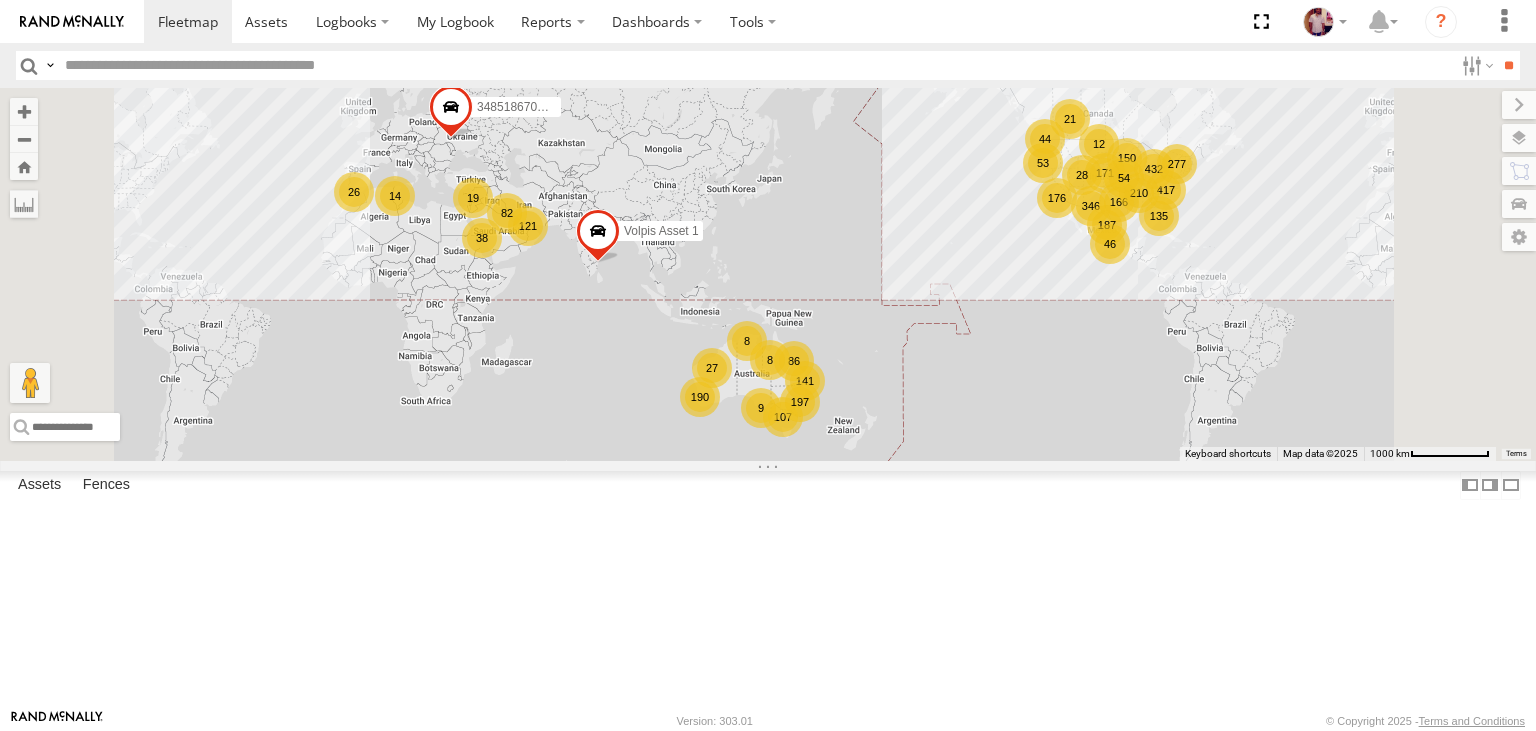 scroll, scrollTop: 0, scrollLeft: 0, axis: both 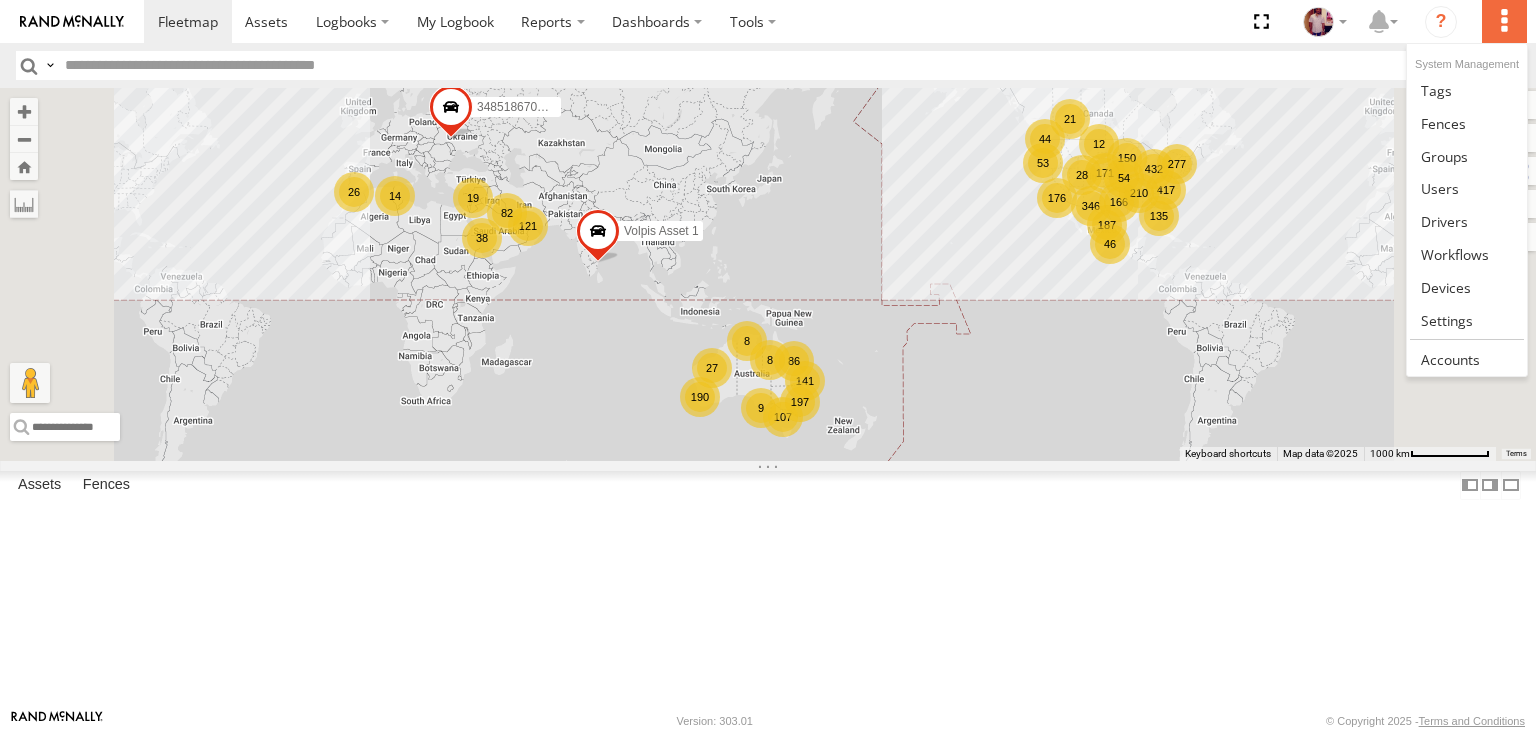 click at bounding box center [1504, 21] 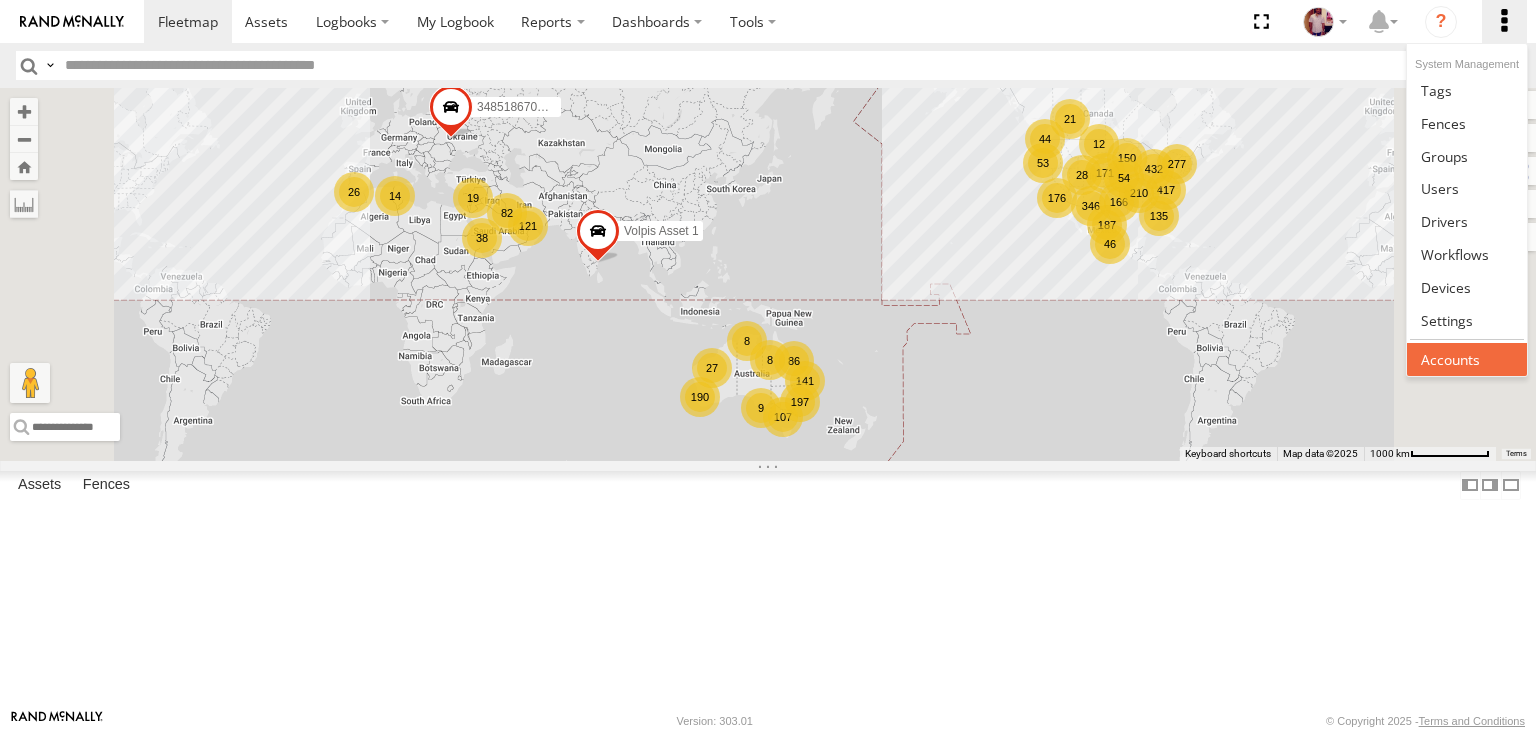 click at bounding box center [1450, 359] 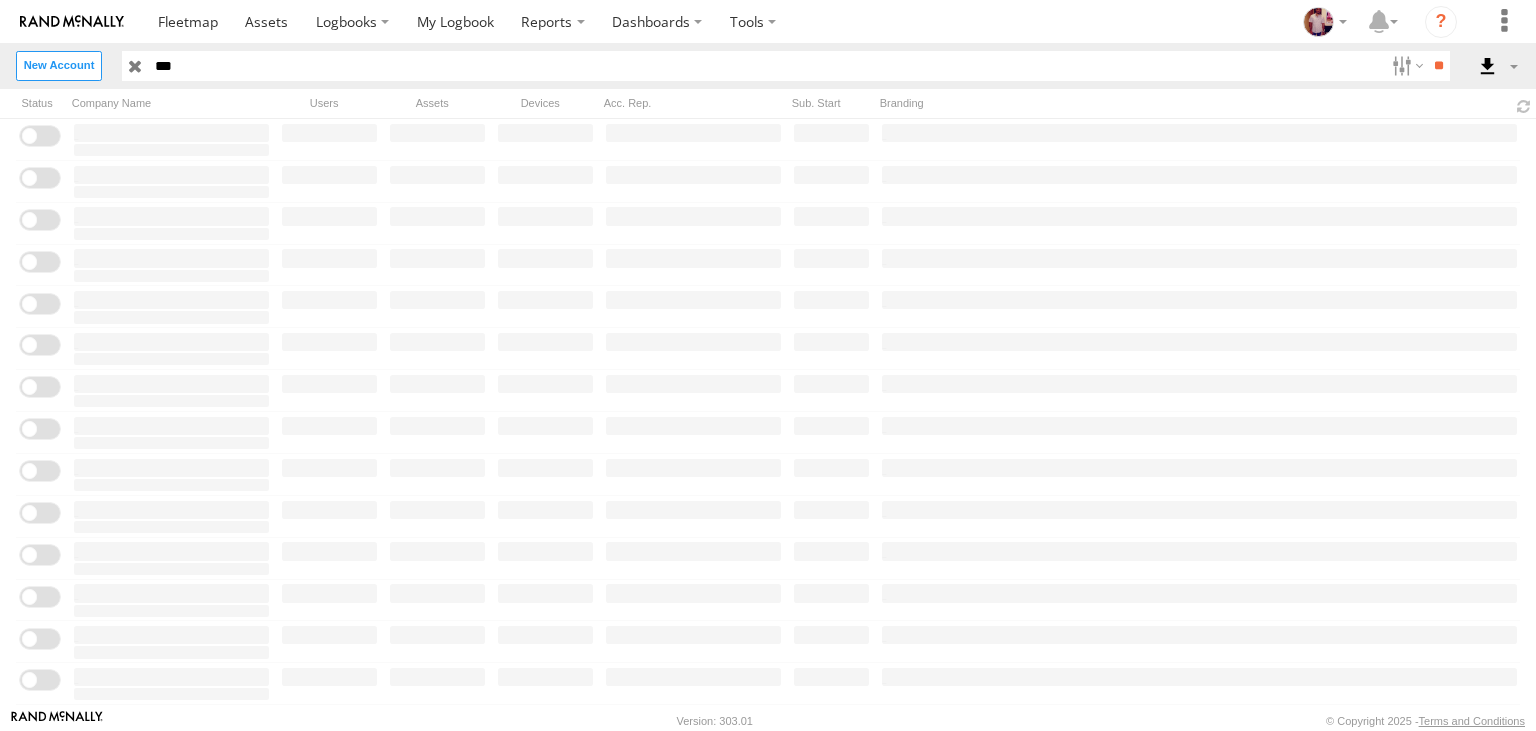 scroll, scrollTop: 0, scrollLeft: 0, axis: both 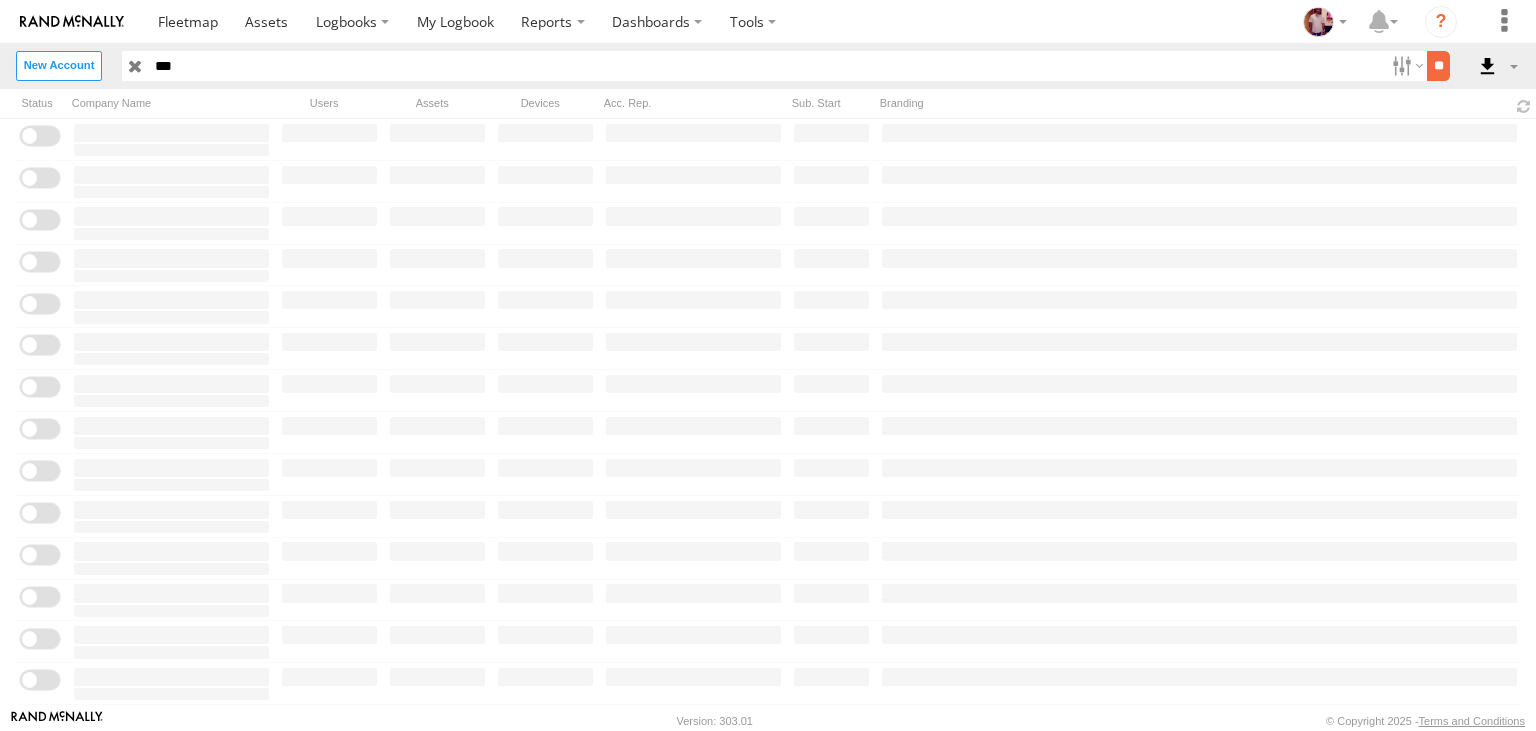 click on "**" at bounding box center (1438, 65) 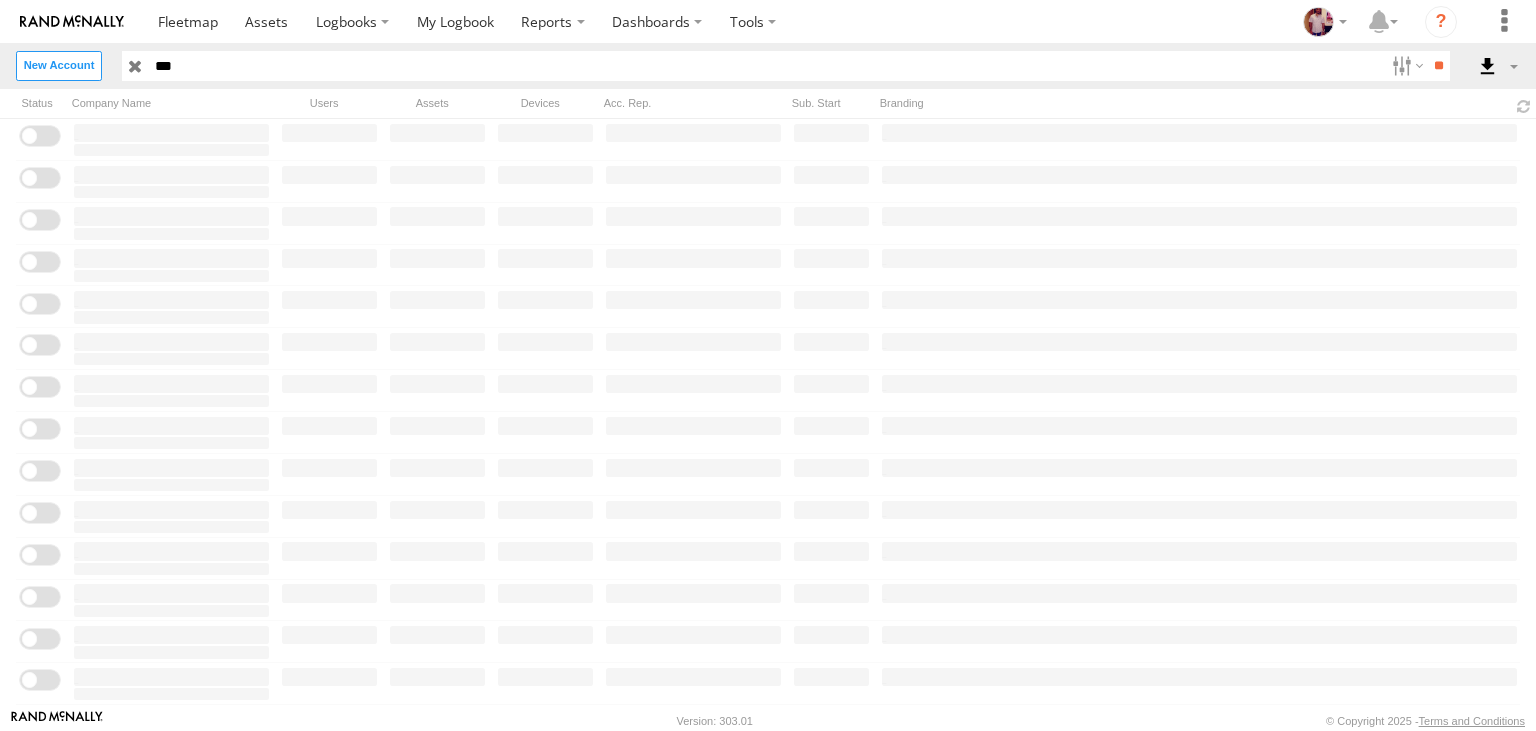 click on "Close" at bounding box center [0, 0] 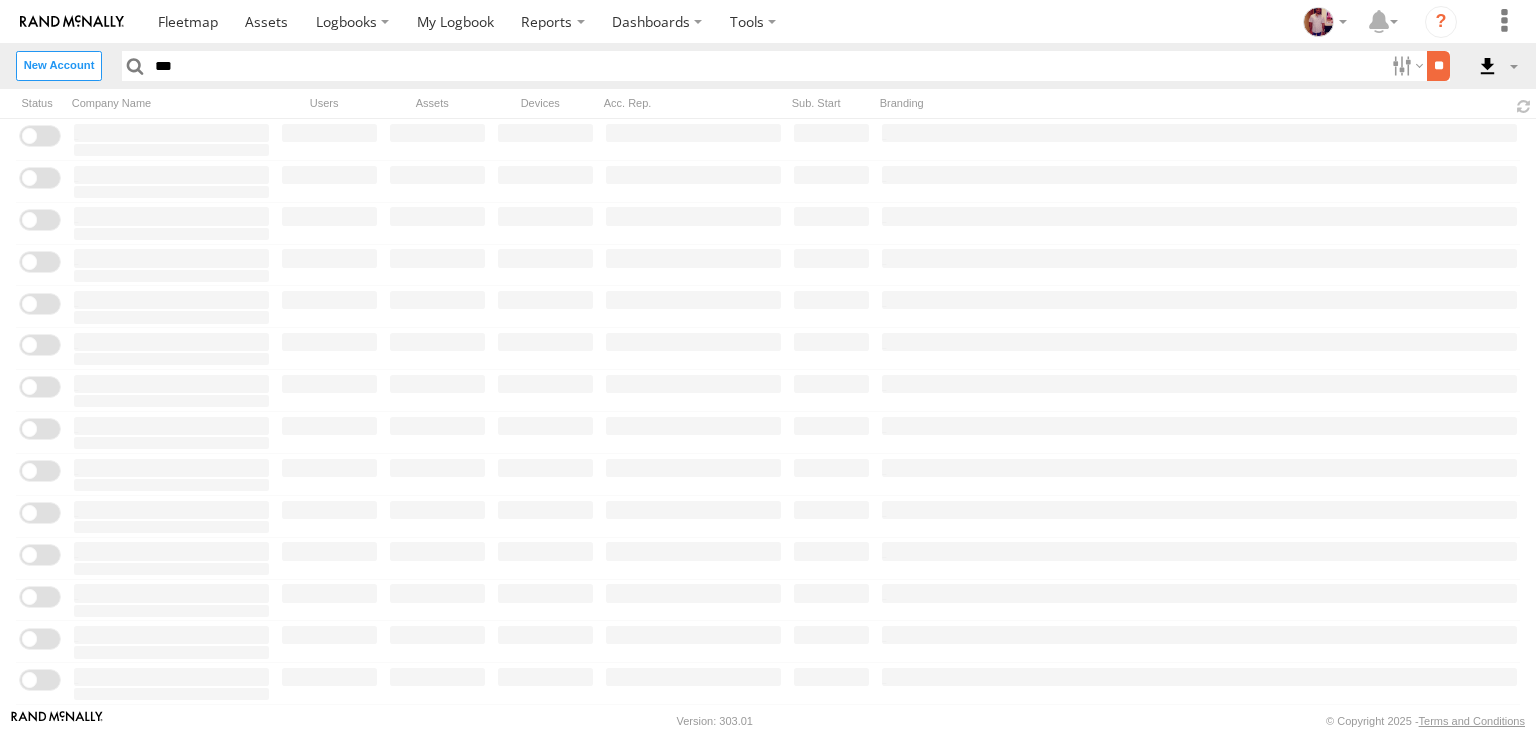 click on "**" at bounding box center [1438, 65] 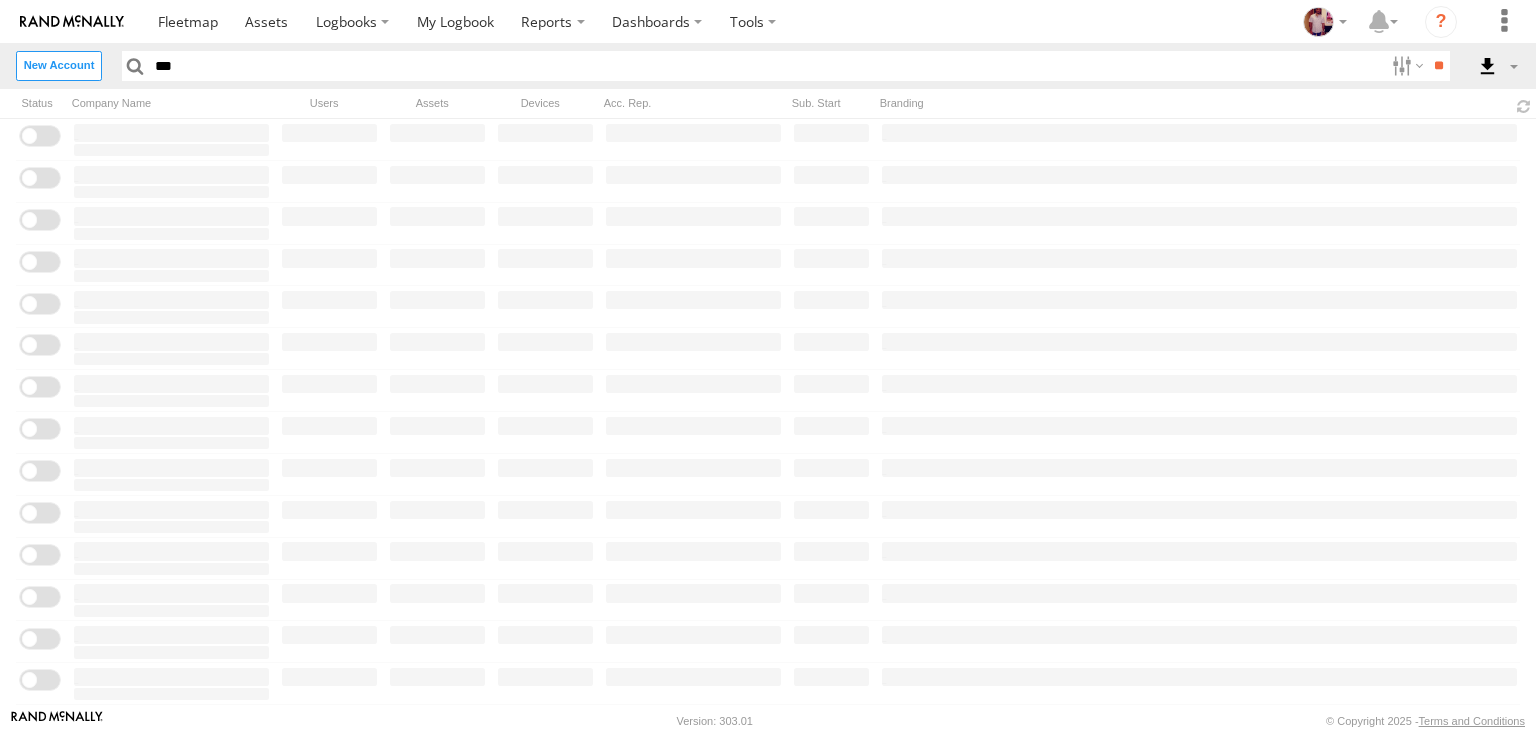 click on "Close" at bounding box center [0, 0] 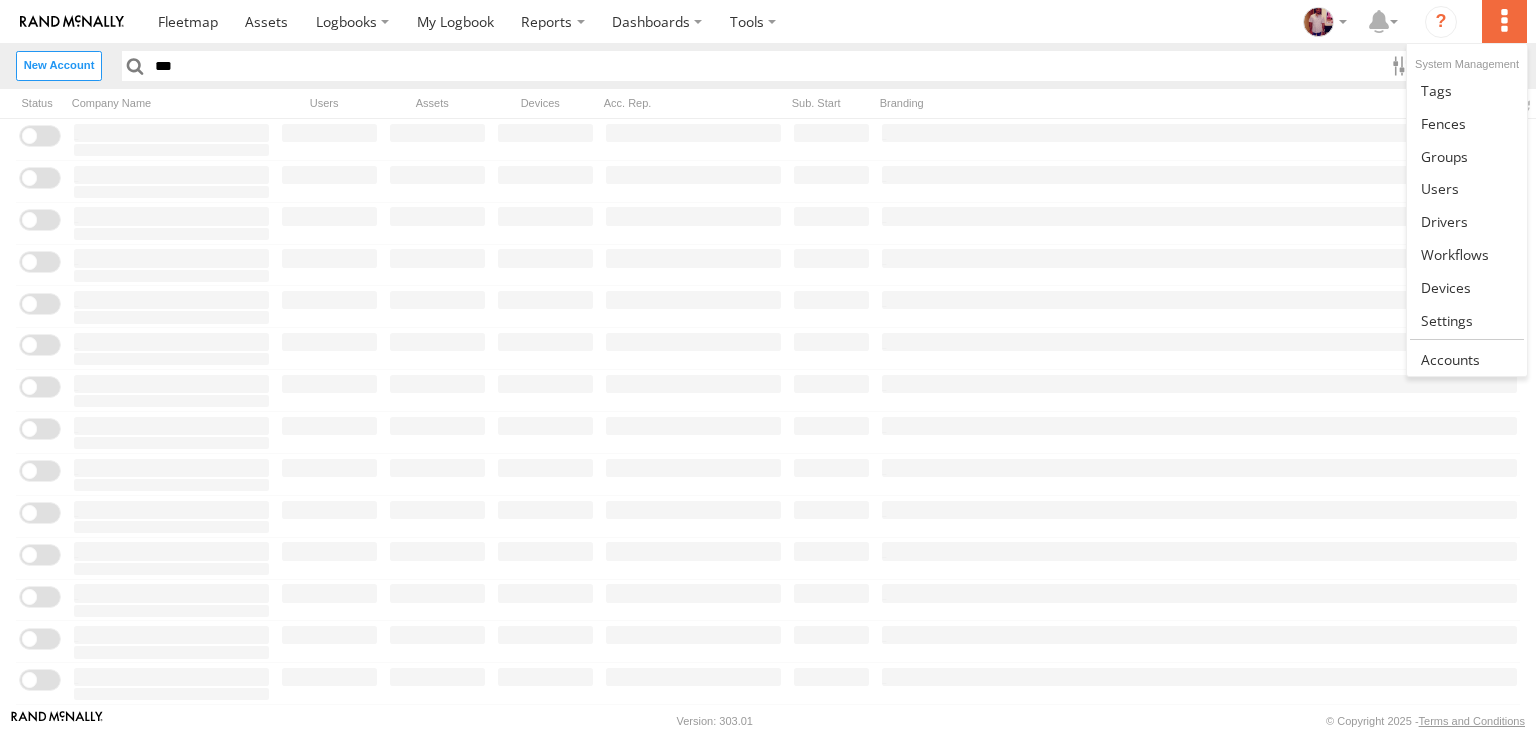 click at bounding box center (1504, 21) 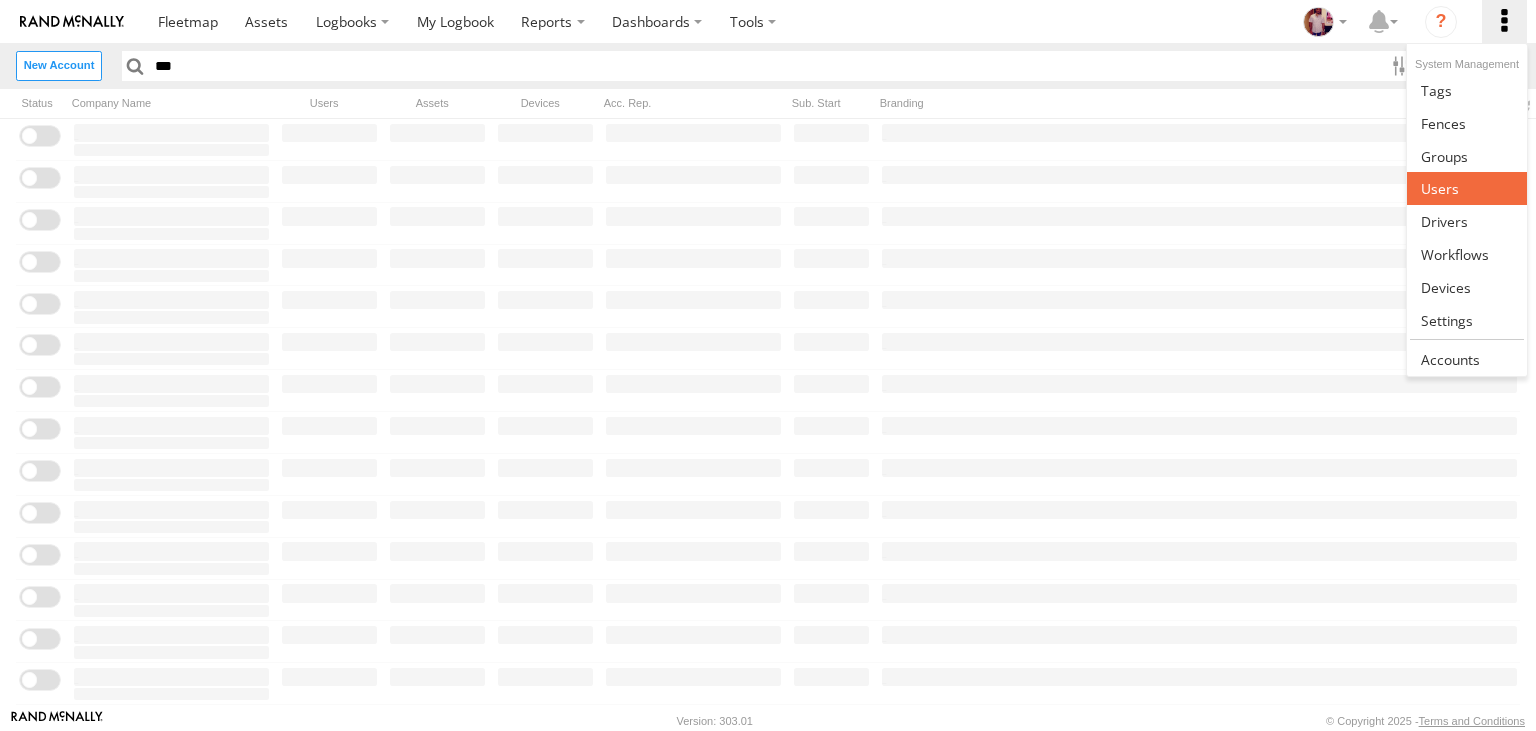 click at bounding box center (1466, 188) 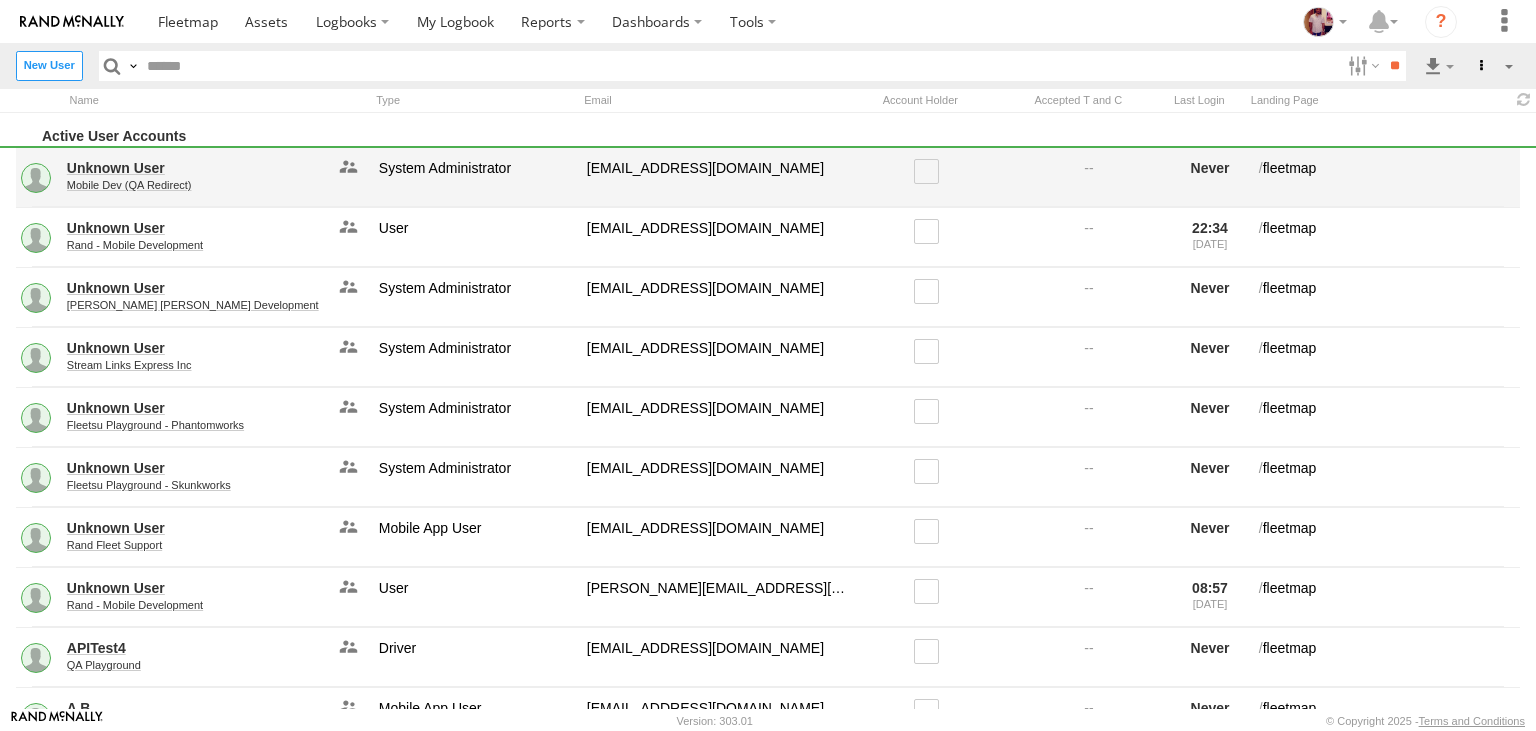 scroll, scrollTop: 0, scrollLeft: 0, axis: both 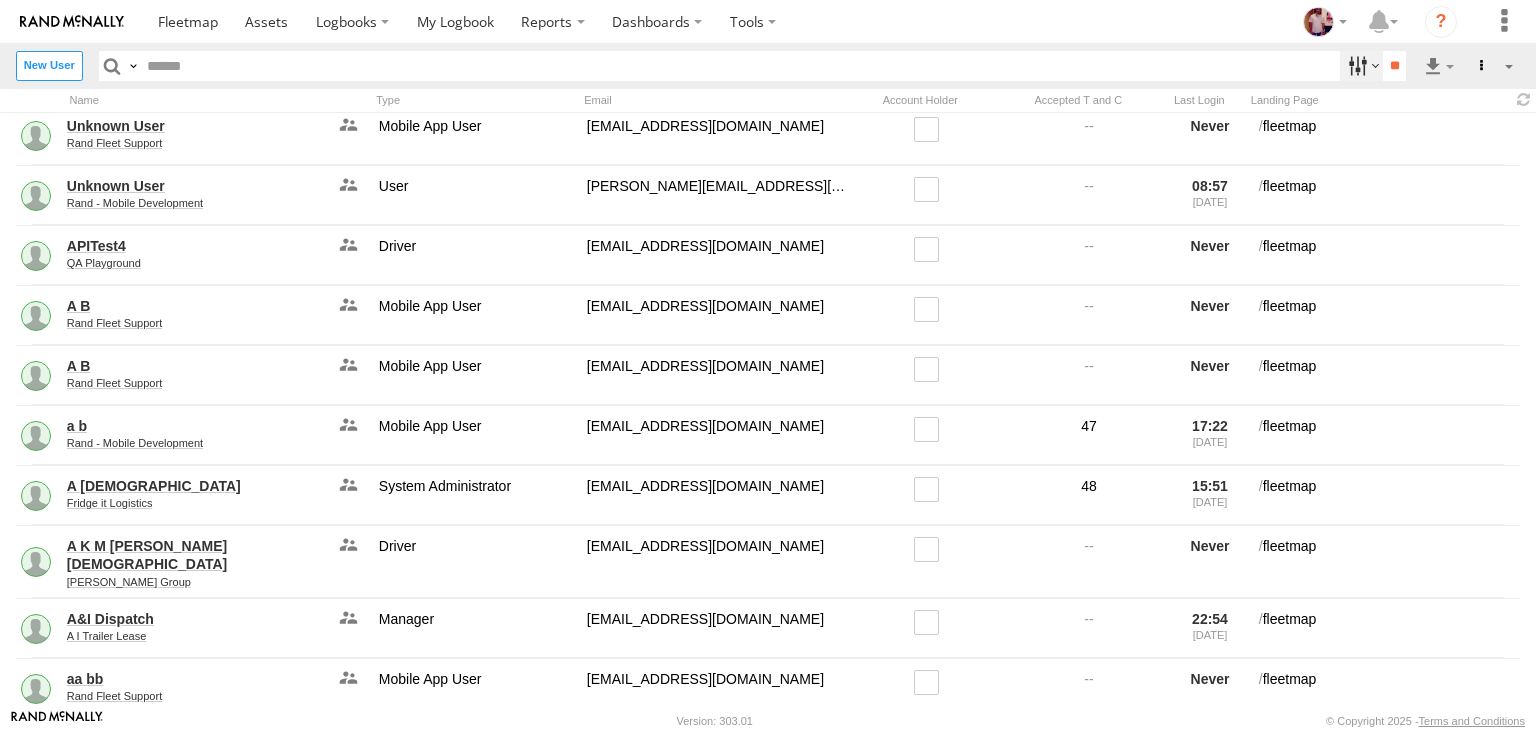 click at bounding box center (1361, 65) 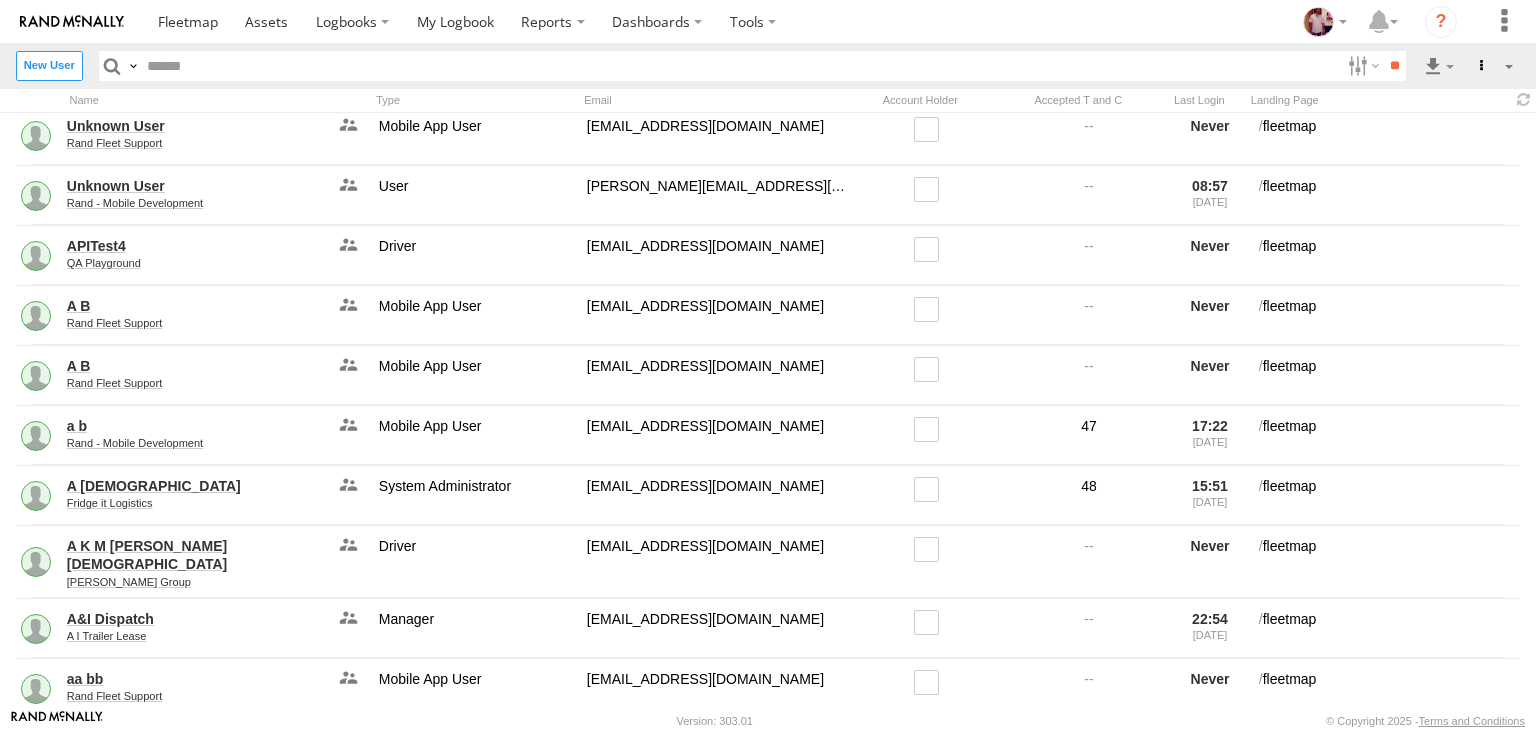 scroll, scrollTop: 75562, scrollLeft: 0, axis: vertical 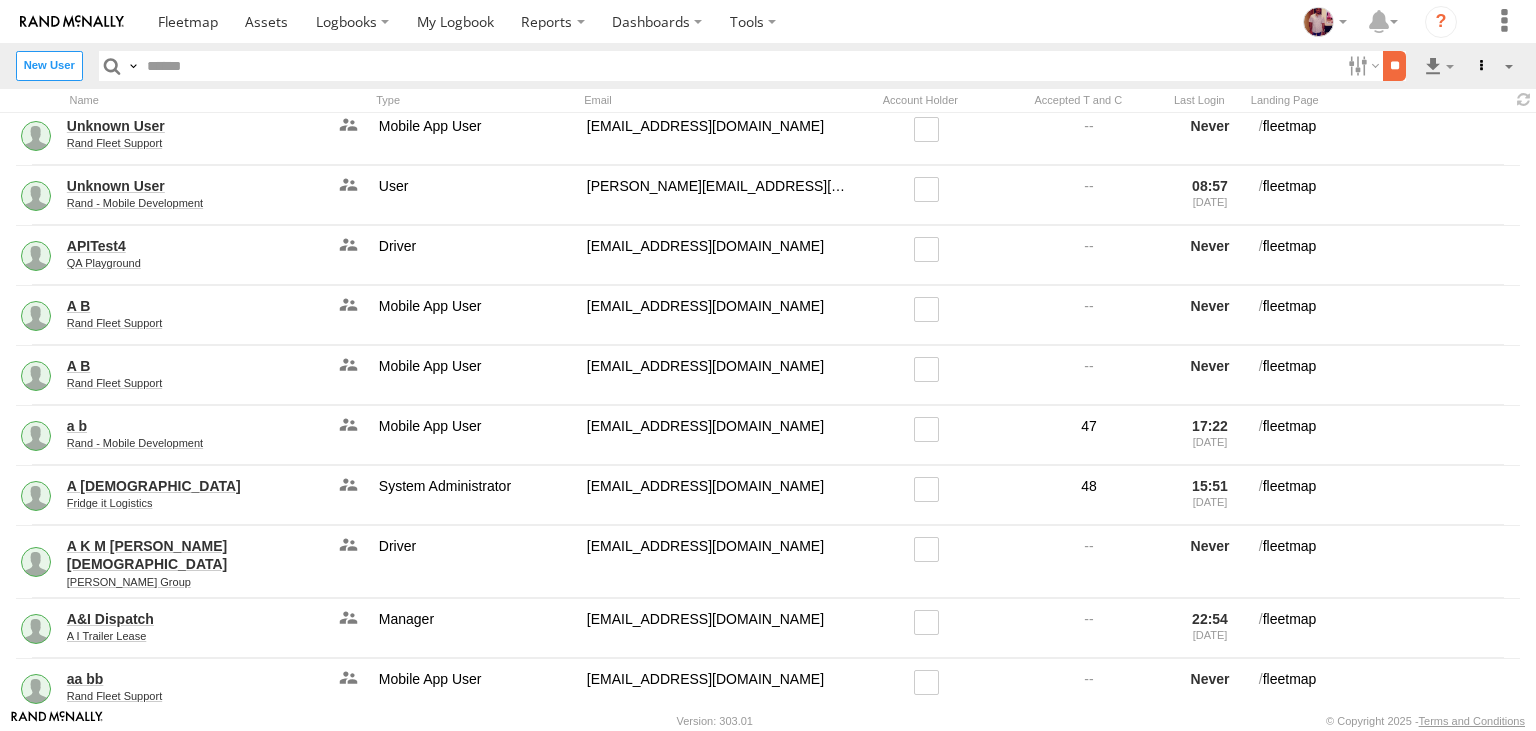 click on "**" at bounding box center (1394, 65) 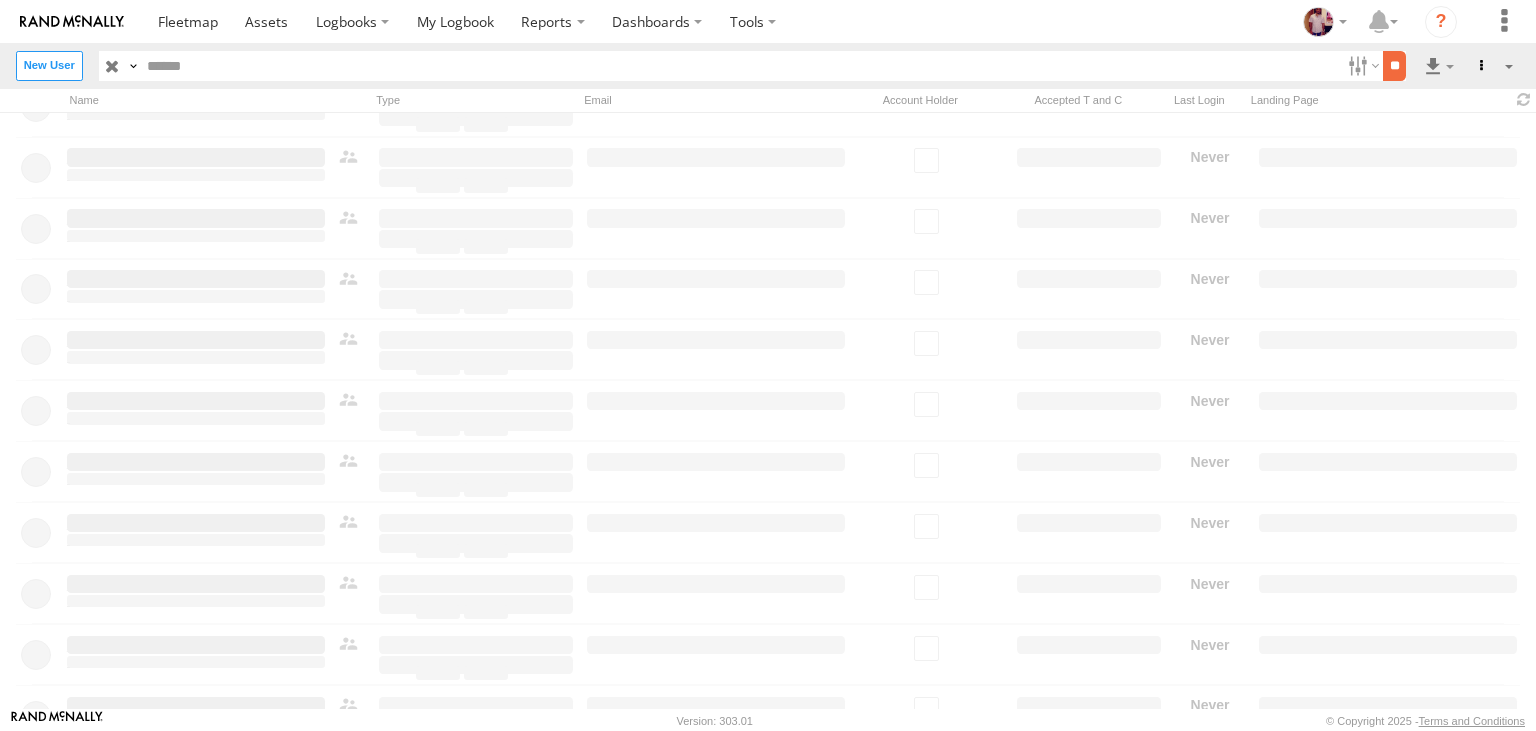 scroll, scrollTop: 0, scrollLeft: 0, axis: both 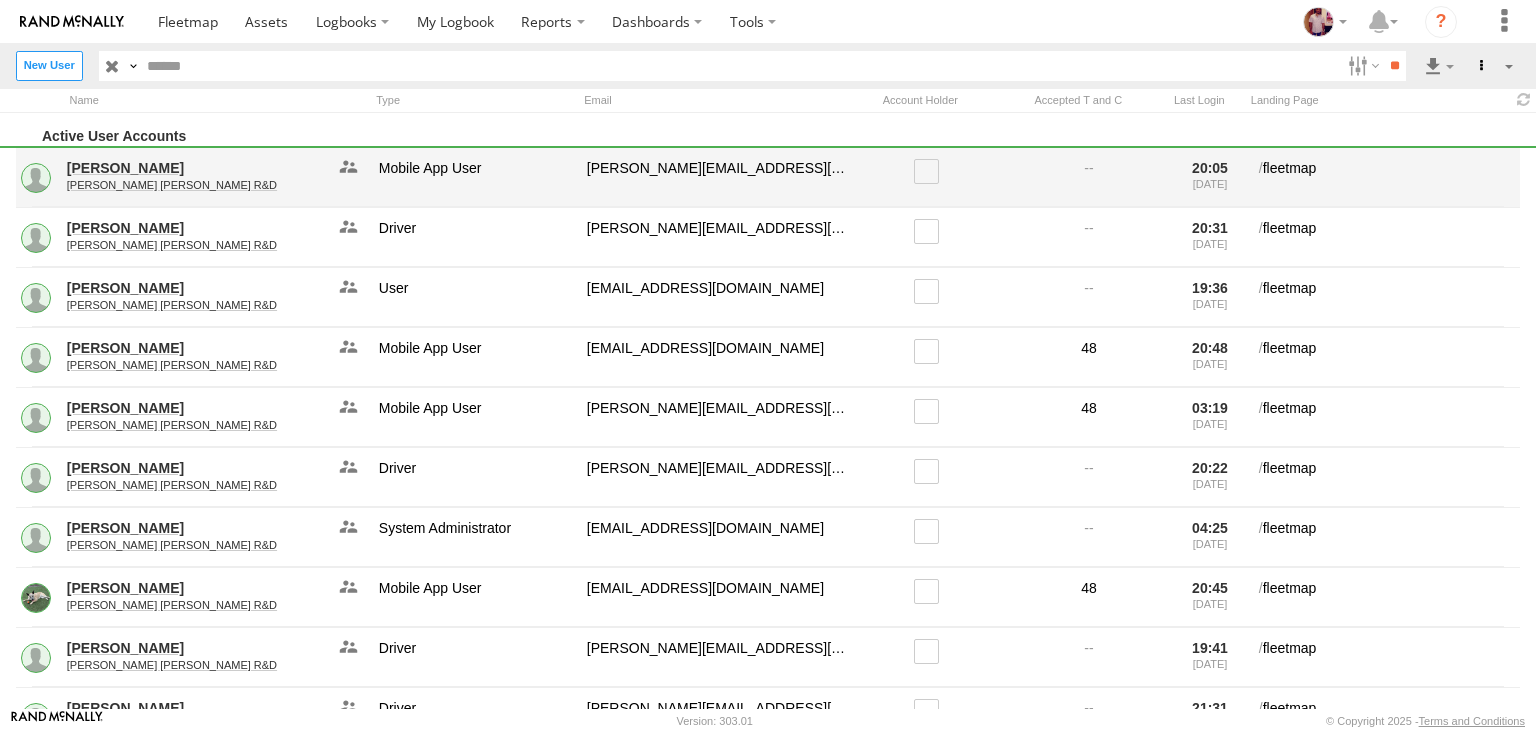 click on "[PERSON_NAME] [PERSON_NAME] R&D" at bounding box center [196, 185] 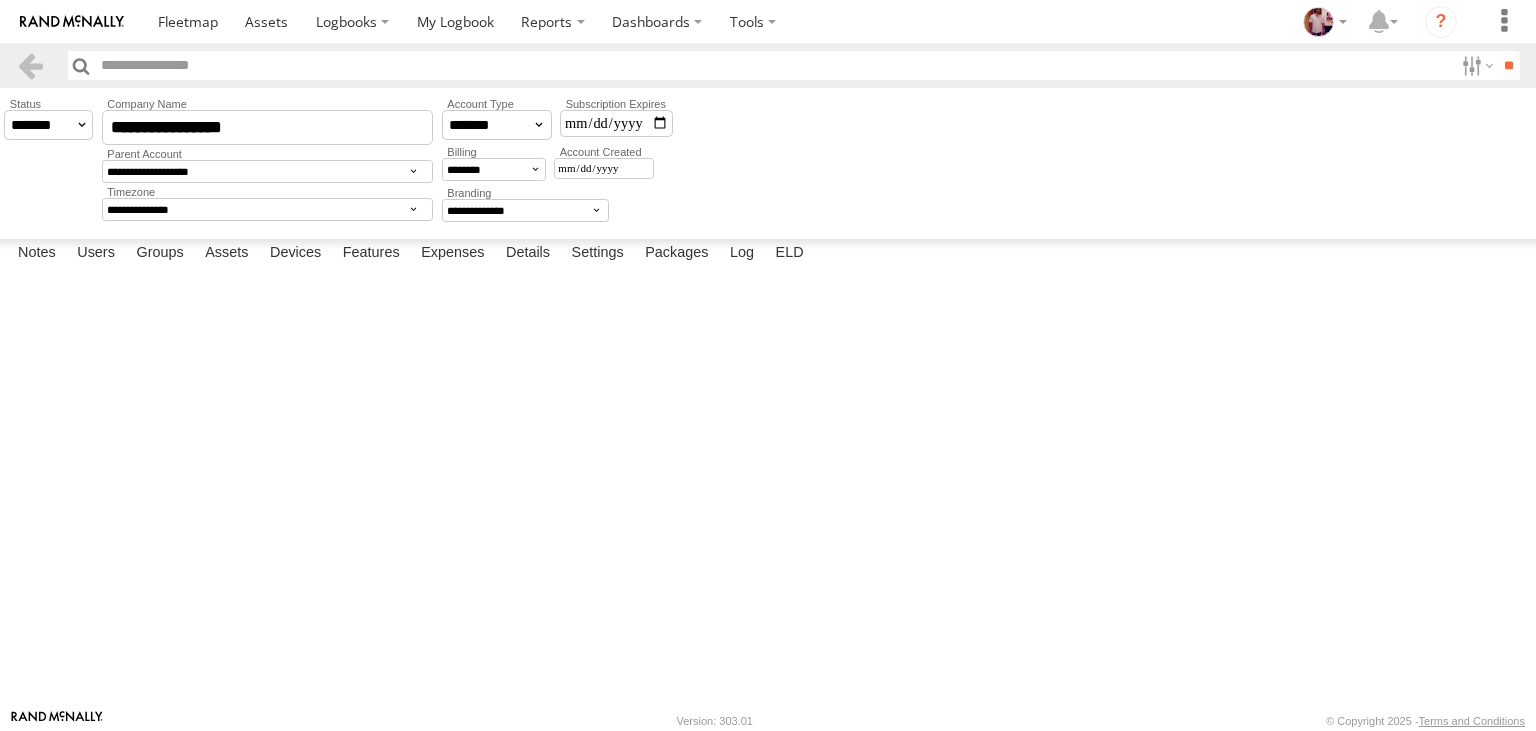 scroll, scrollTop: 0, scrollLeft: 0, axis: both 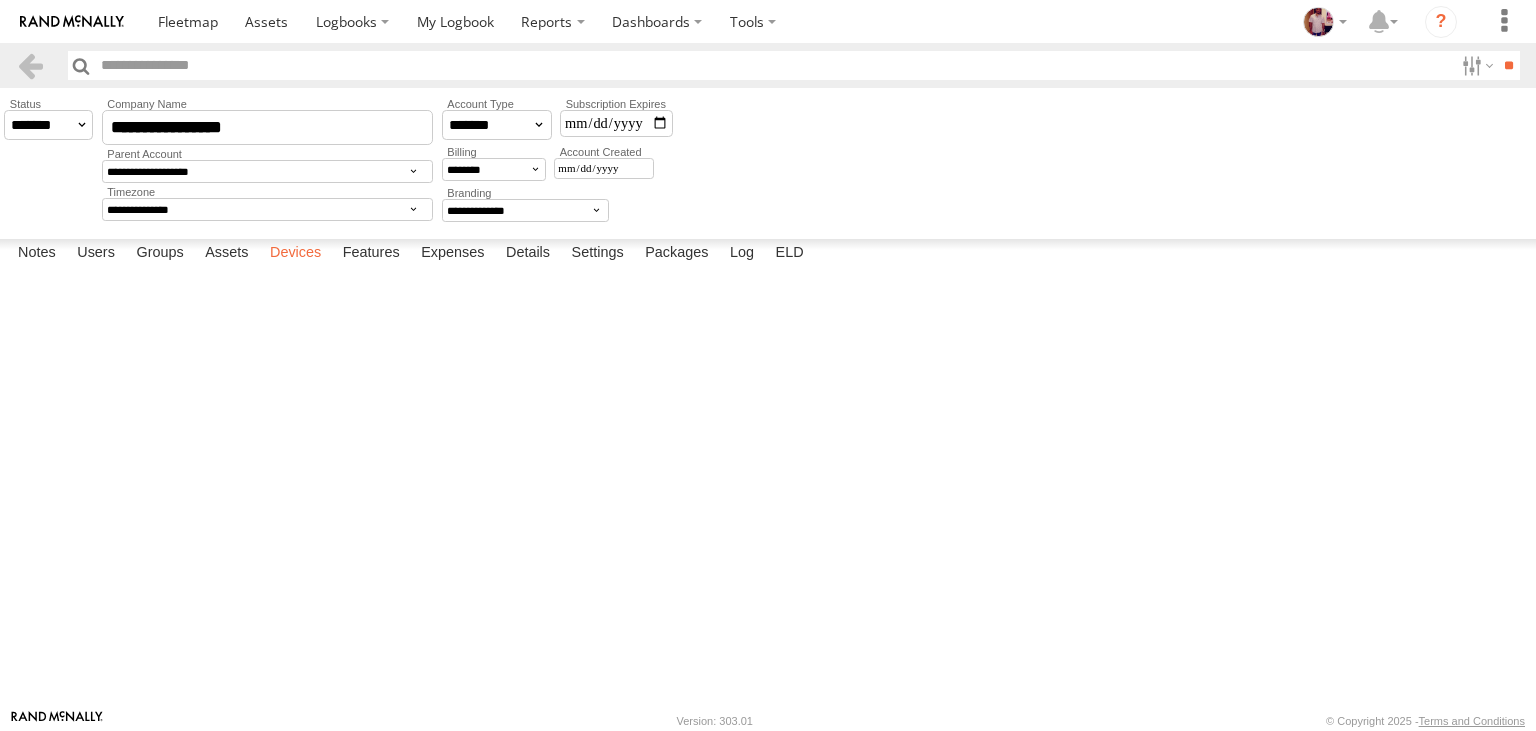 click on "Devices" at bounding box center (295, 253) 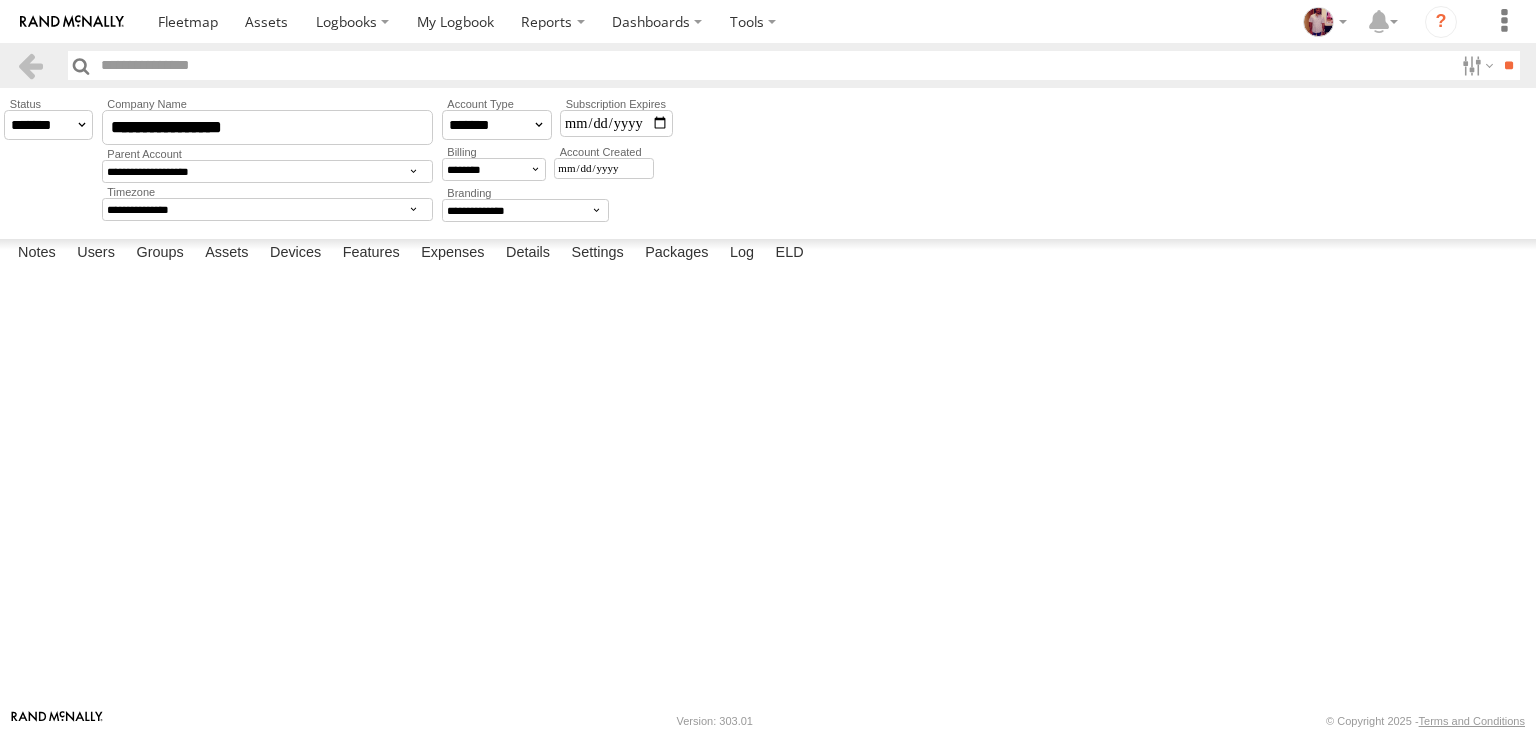 scroll, scrollTop: 0, scrollLeft: 0, axis: both 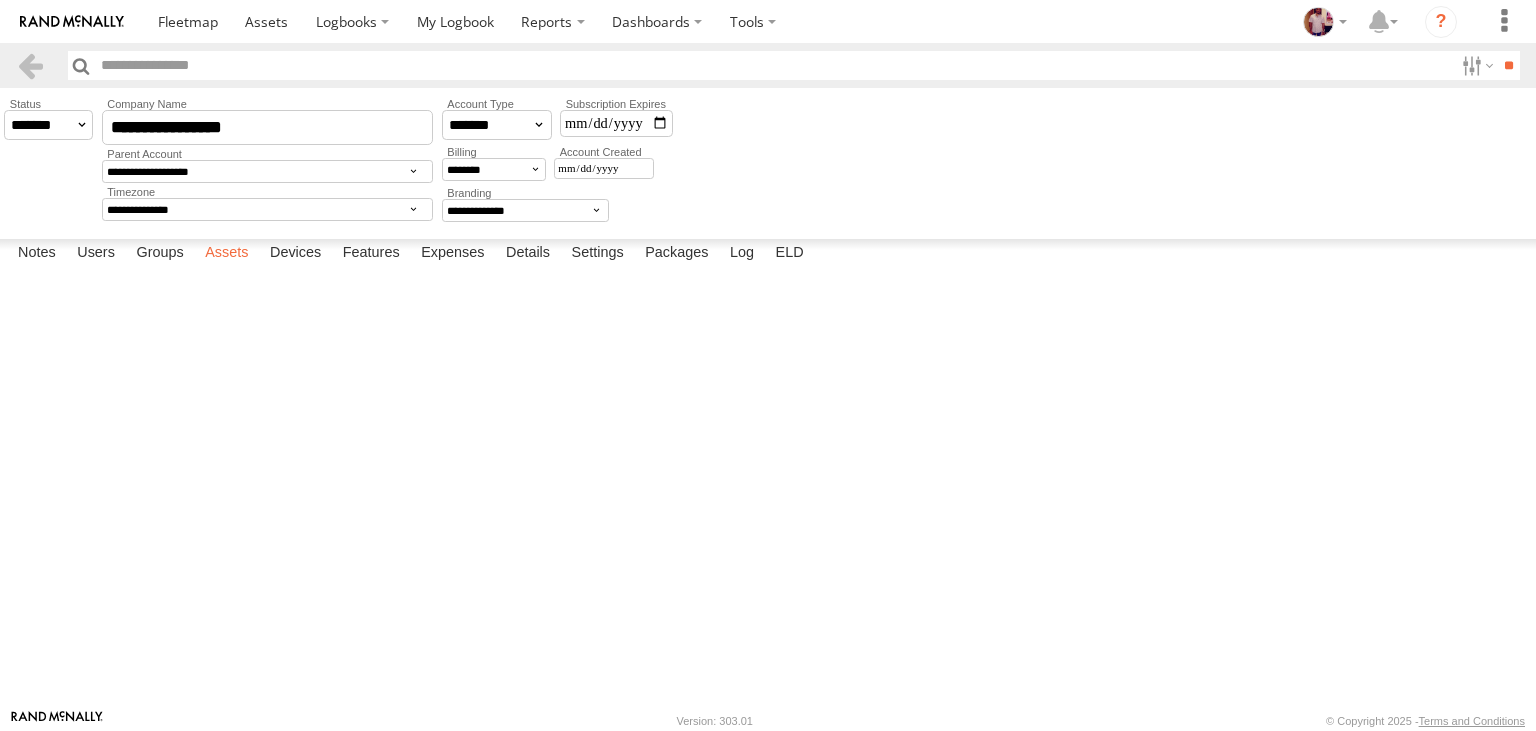 click on "Assets" at bounding box center (226, 253) 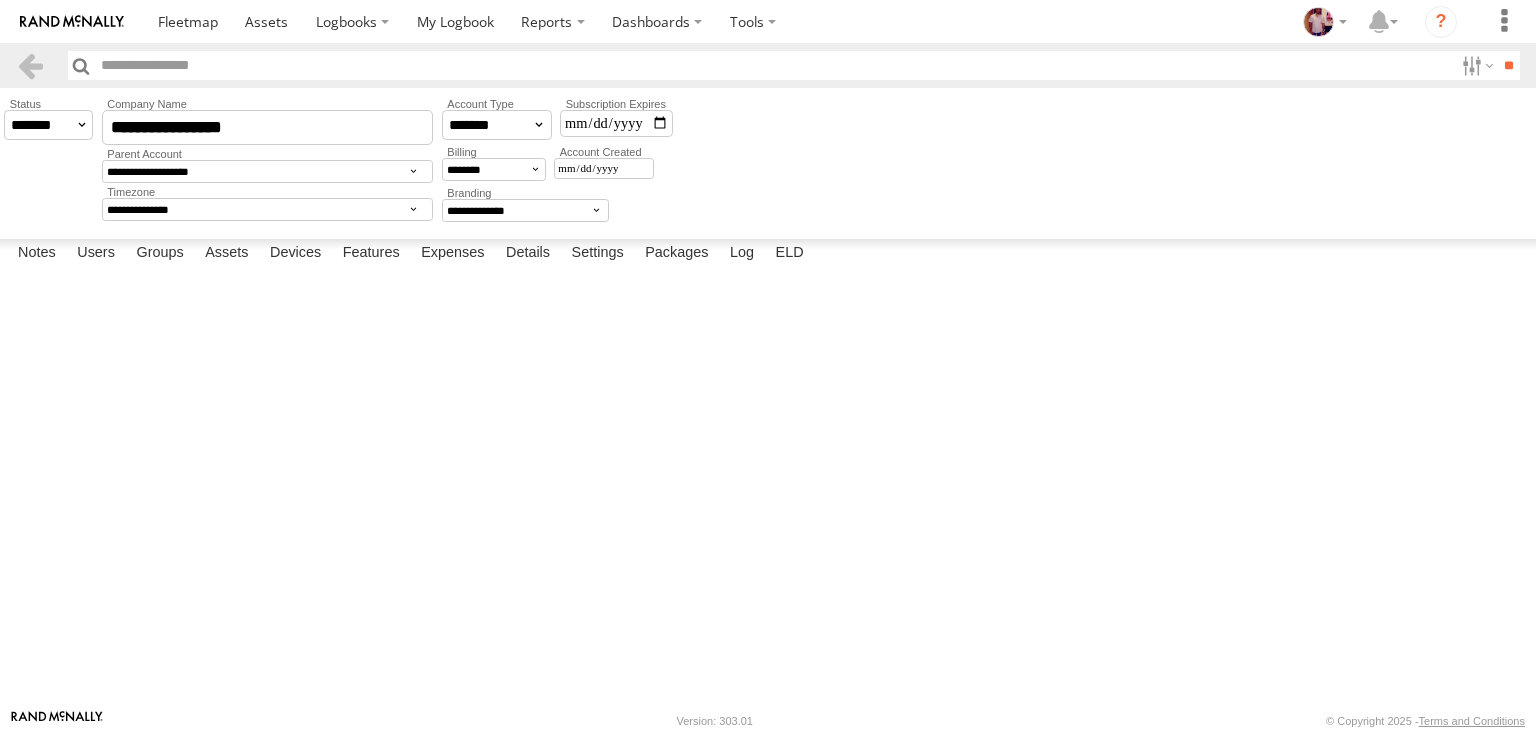 scroll, scrollTop: 0, scrollLeft: 0, axis: both 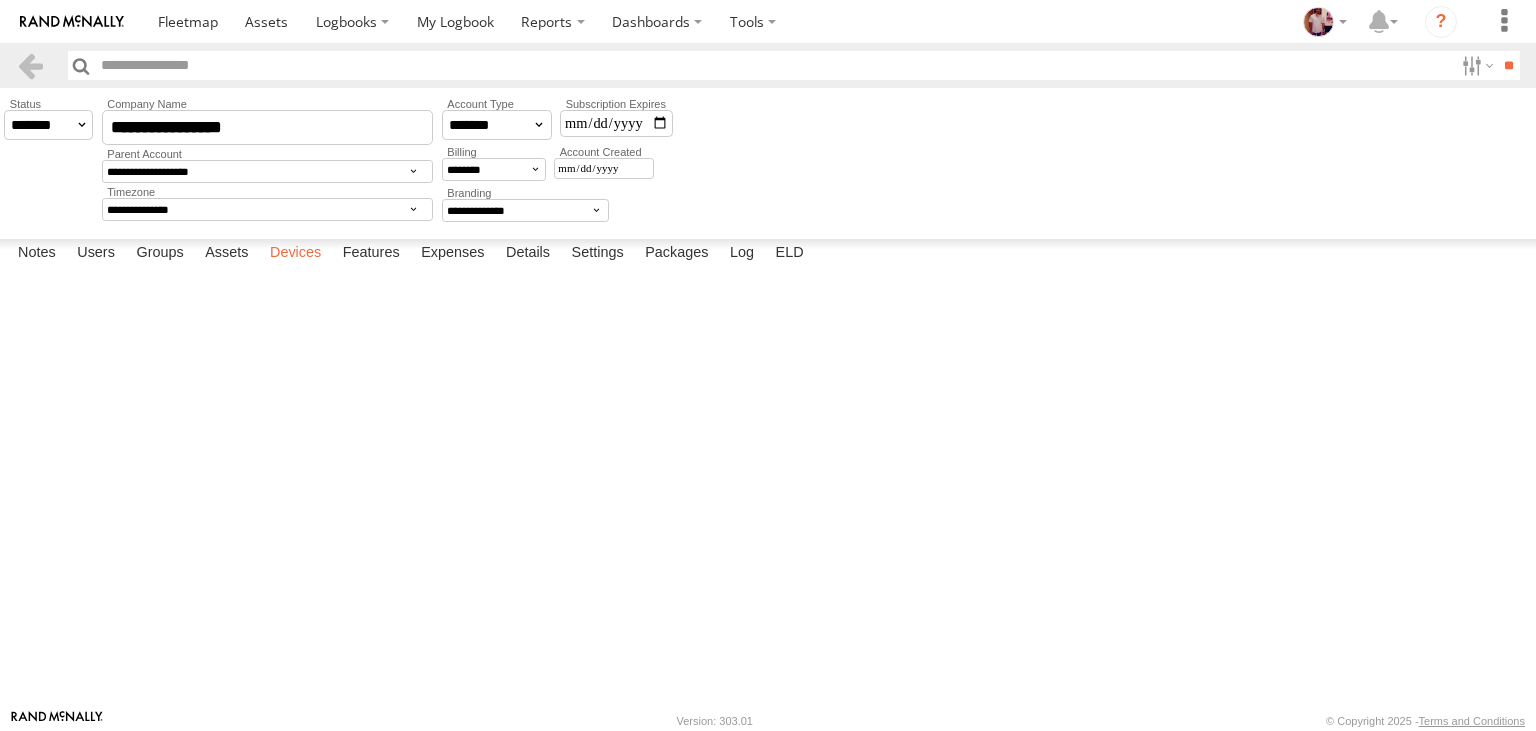click on "Devices" at bounding box center [295, 253] 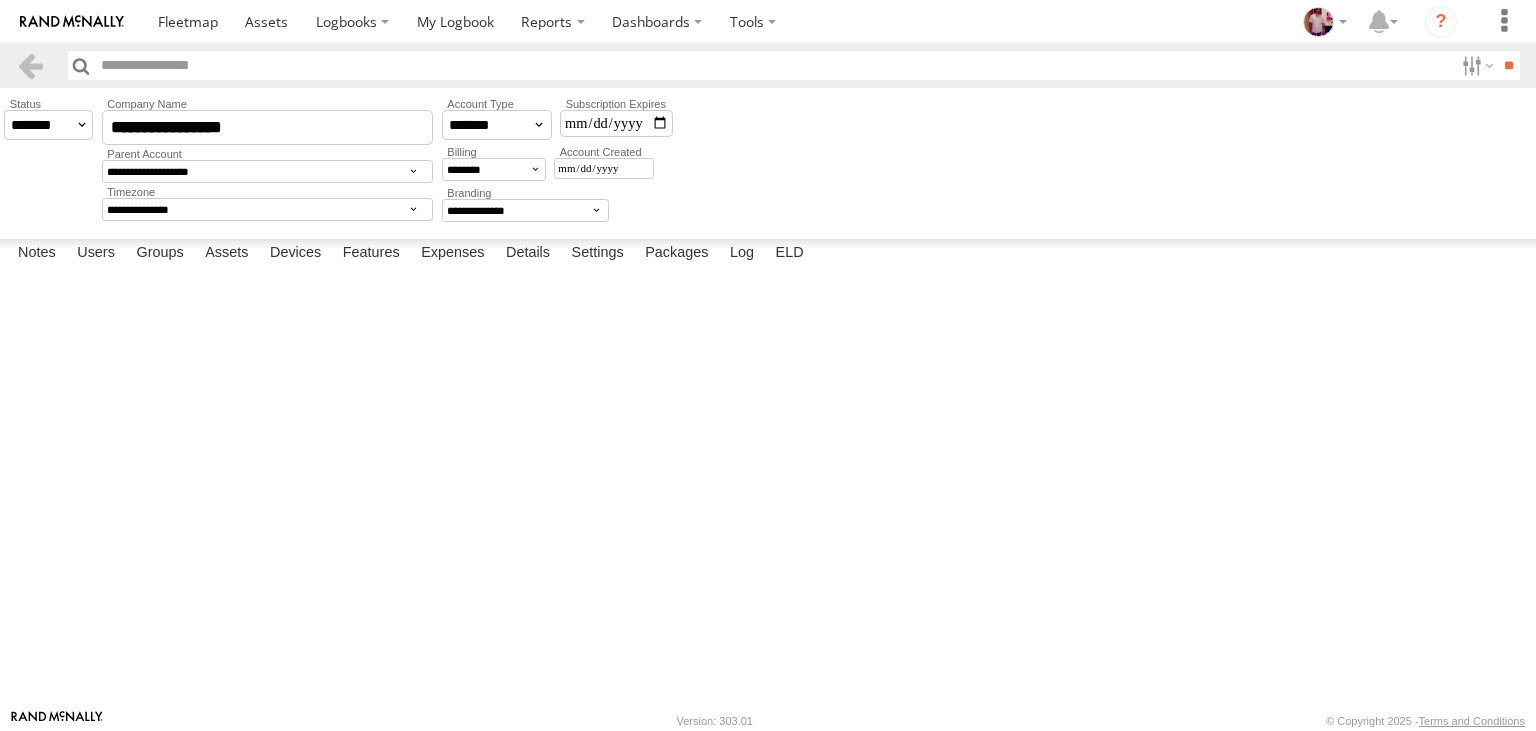 scroll, scrollTop: 0, scrollLeft: 0, axis: both 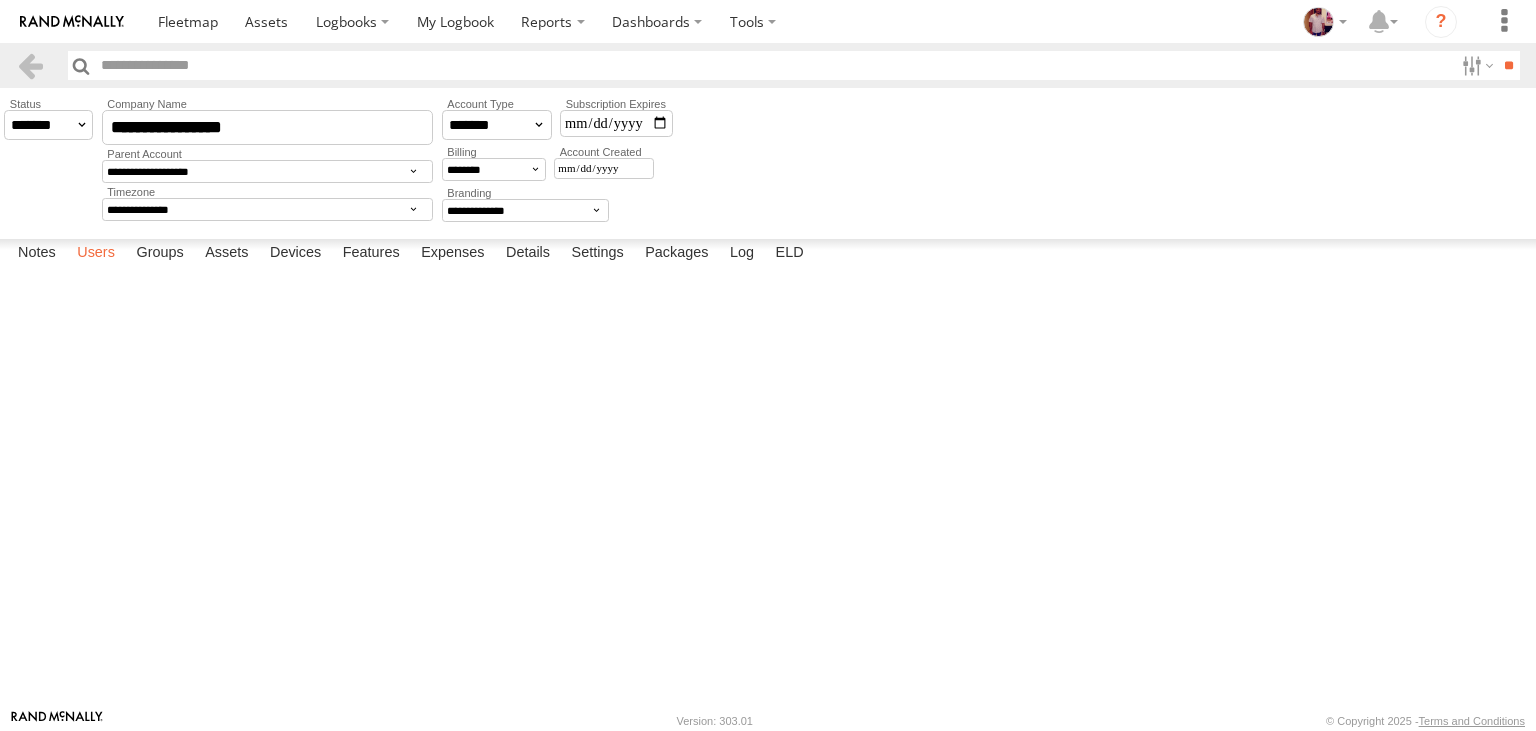 click on "Users" at bounding box center (96, 253) 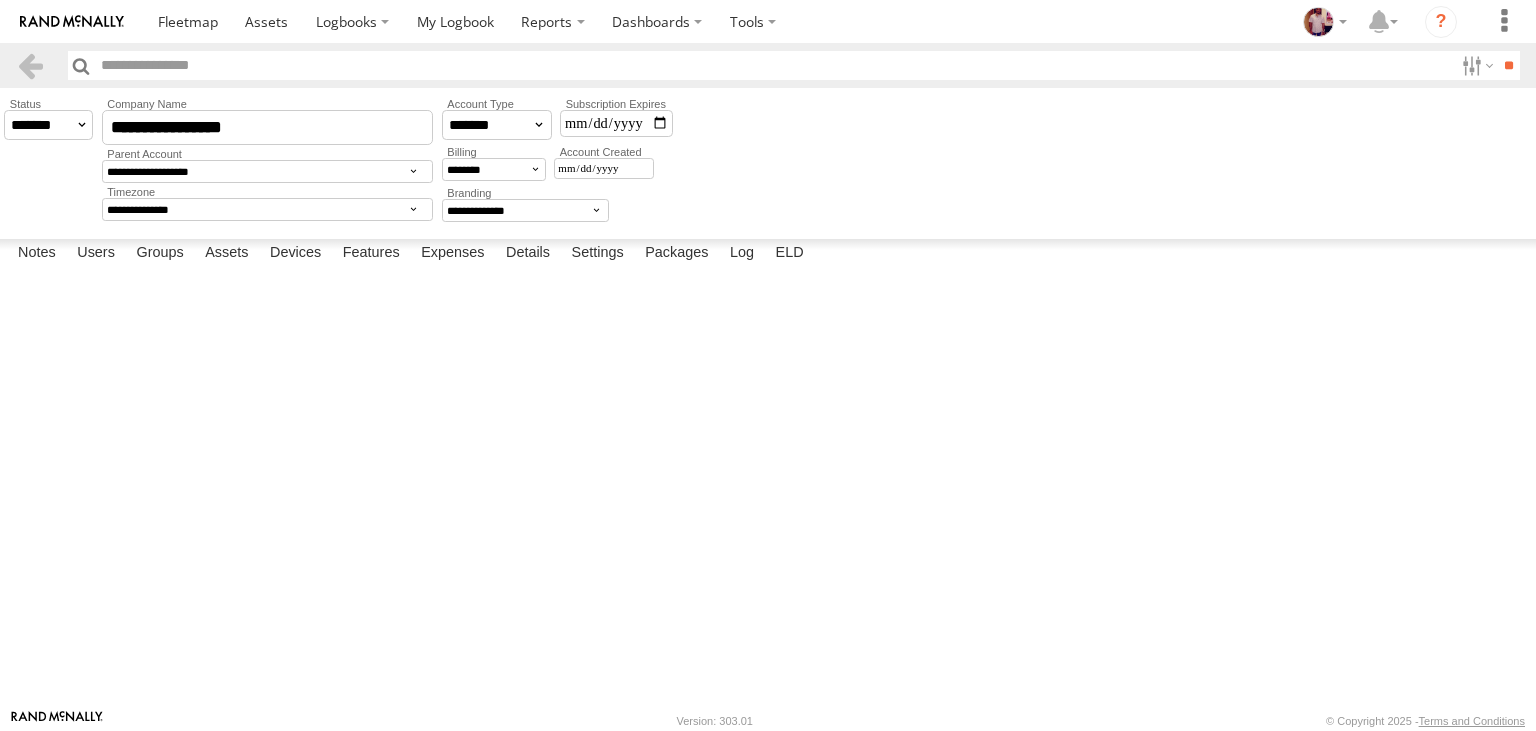 scroll, scrollTop: 1034, scrollLeft: 0, axis: vertical 